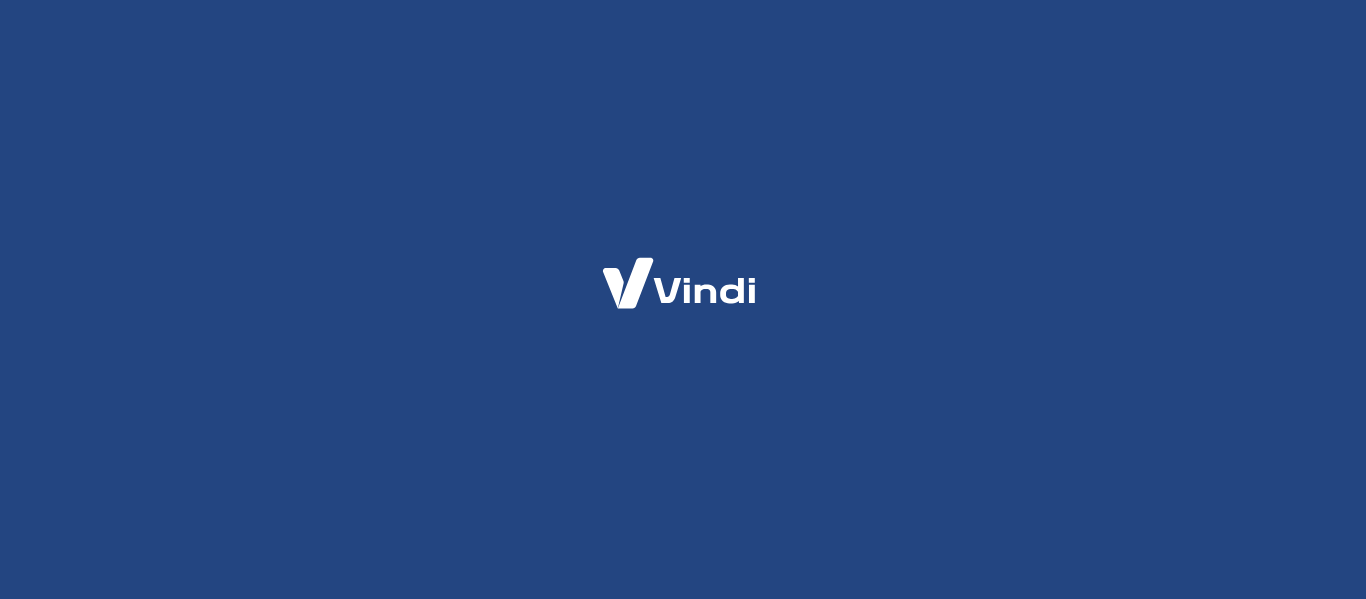 scroll, scrollTop: 0, scrollLeft: 0, axis: both 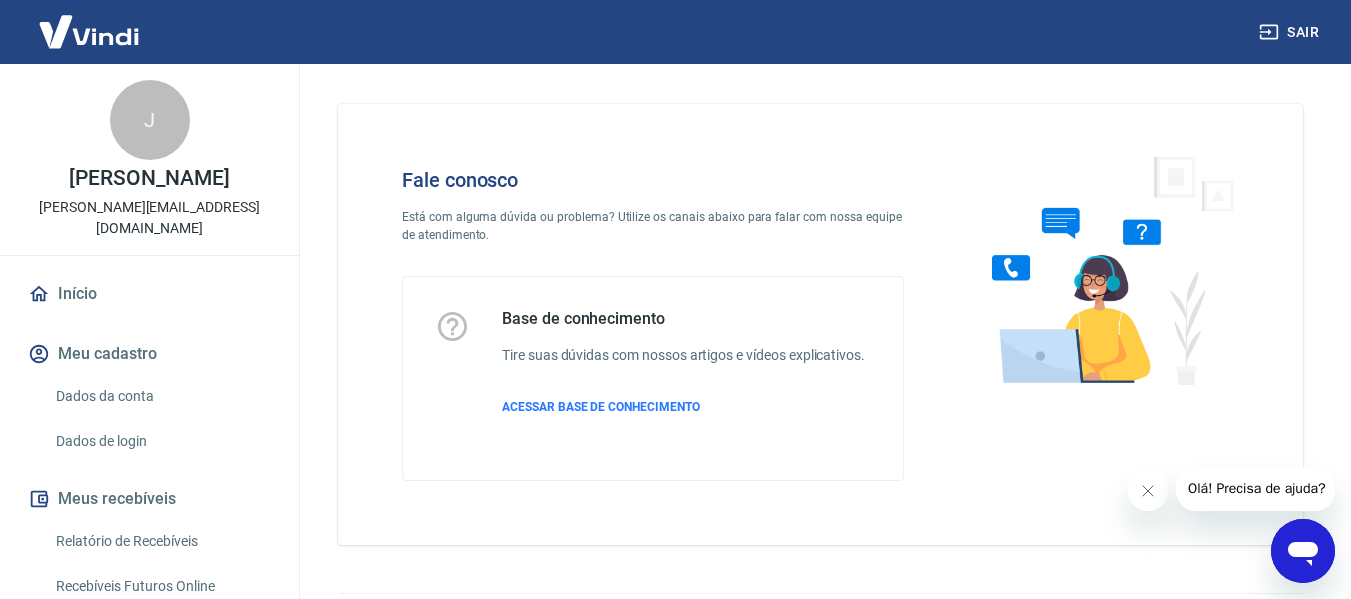 click at bounding box center (1303, 551) 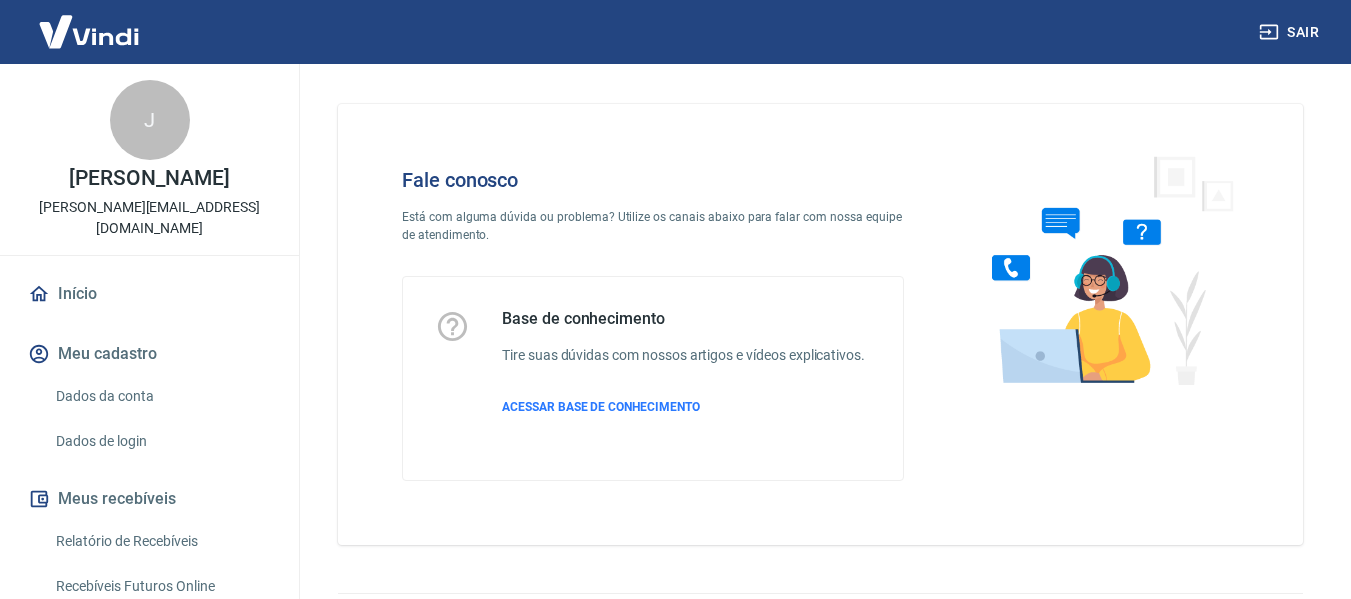 scroll, scrollTop: 0, scrollLeft: 0, axis: both 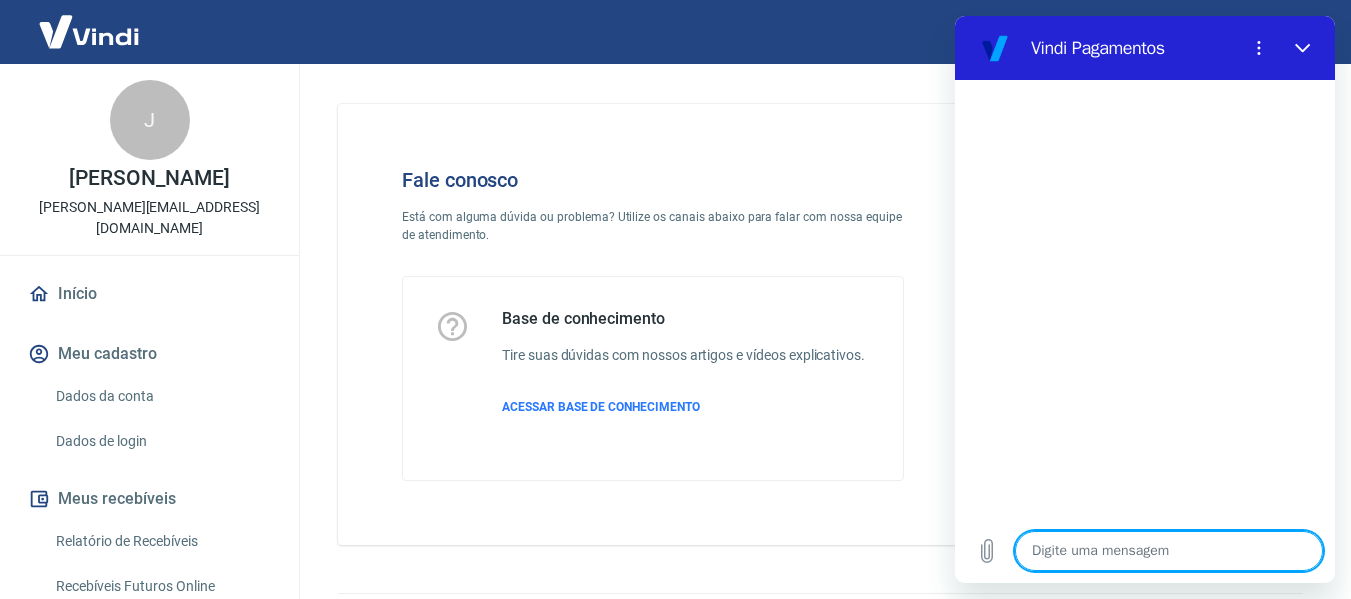 type on "B" 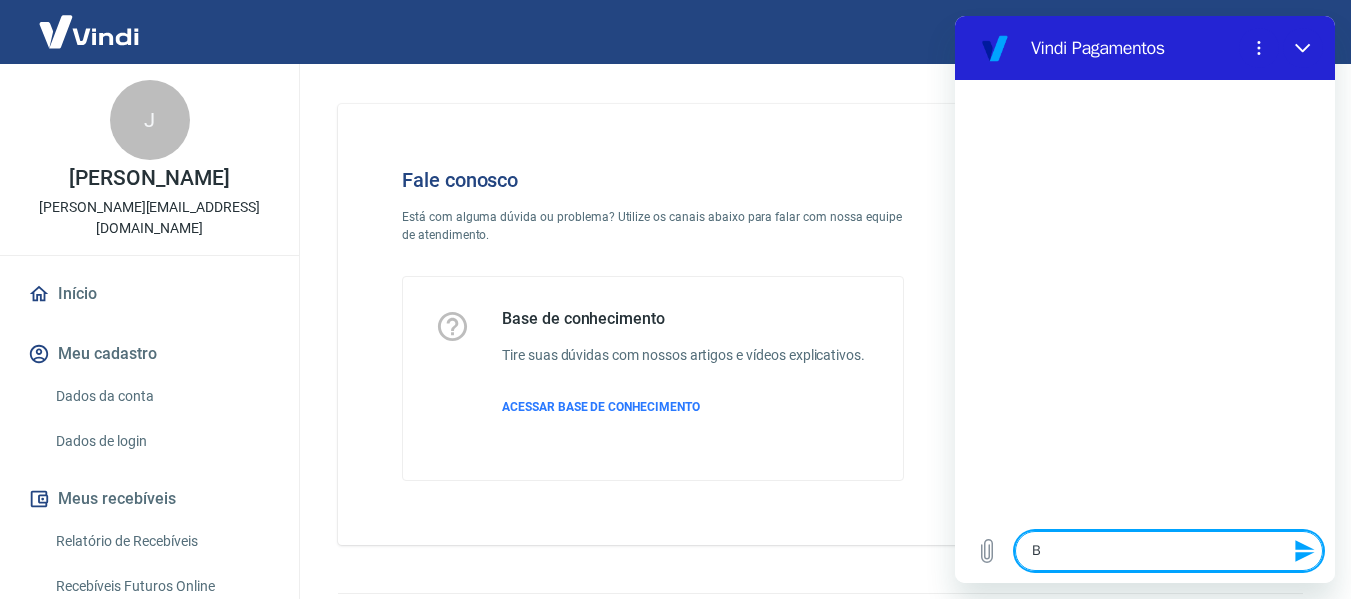 type on "Bo" 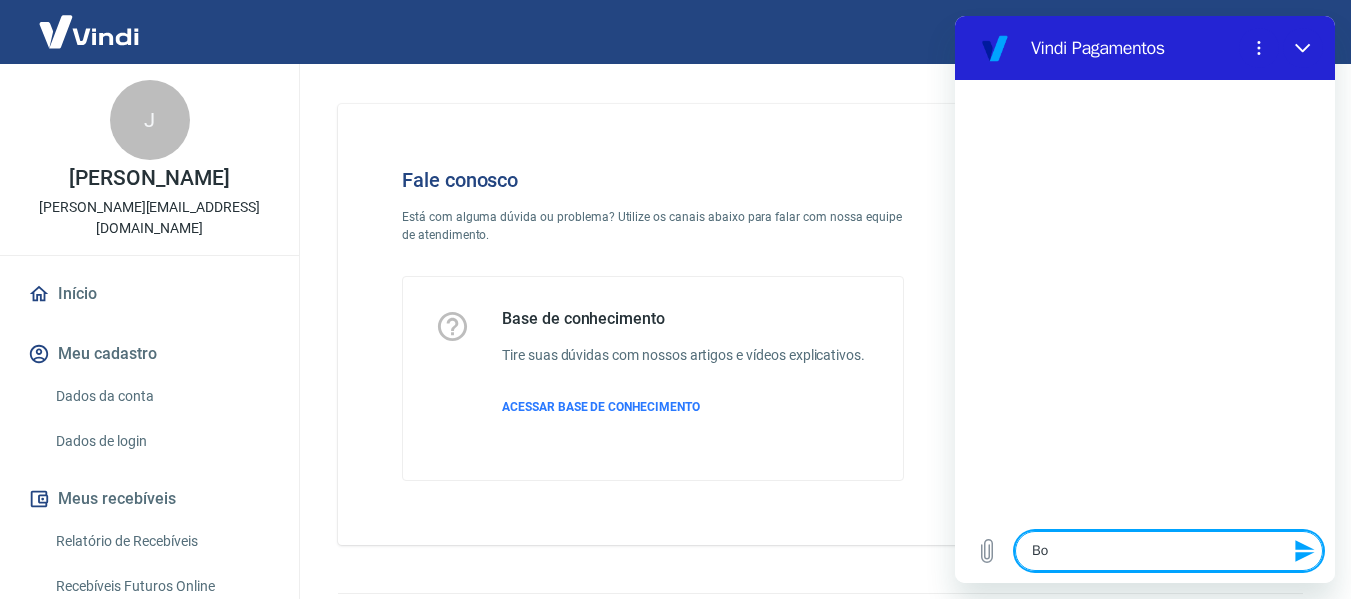 type on "x" 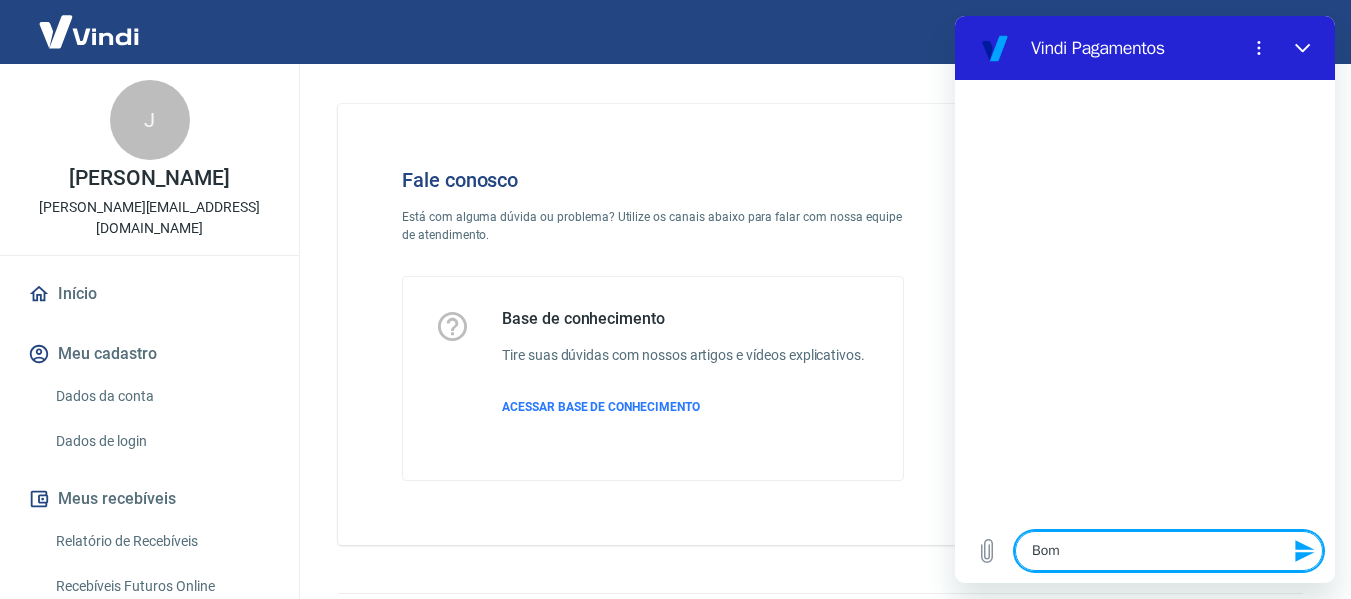 type on "Bom" 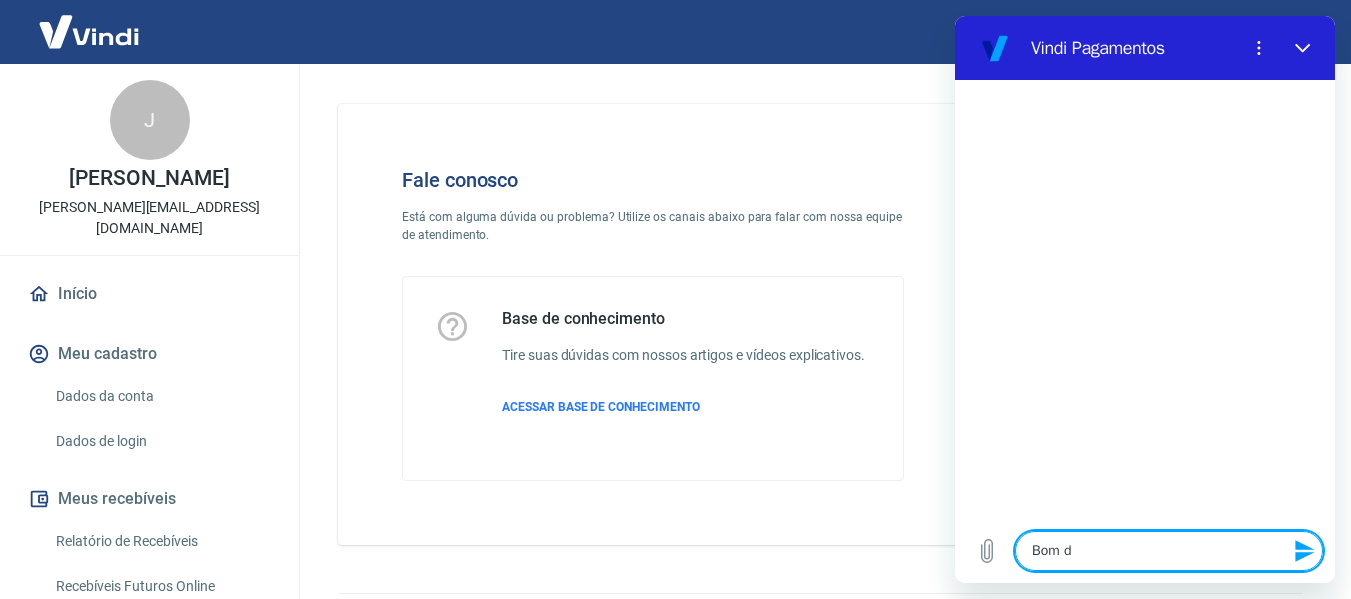 type on "Bom di" 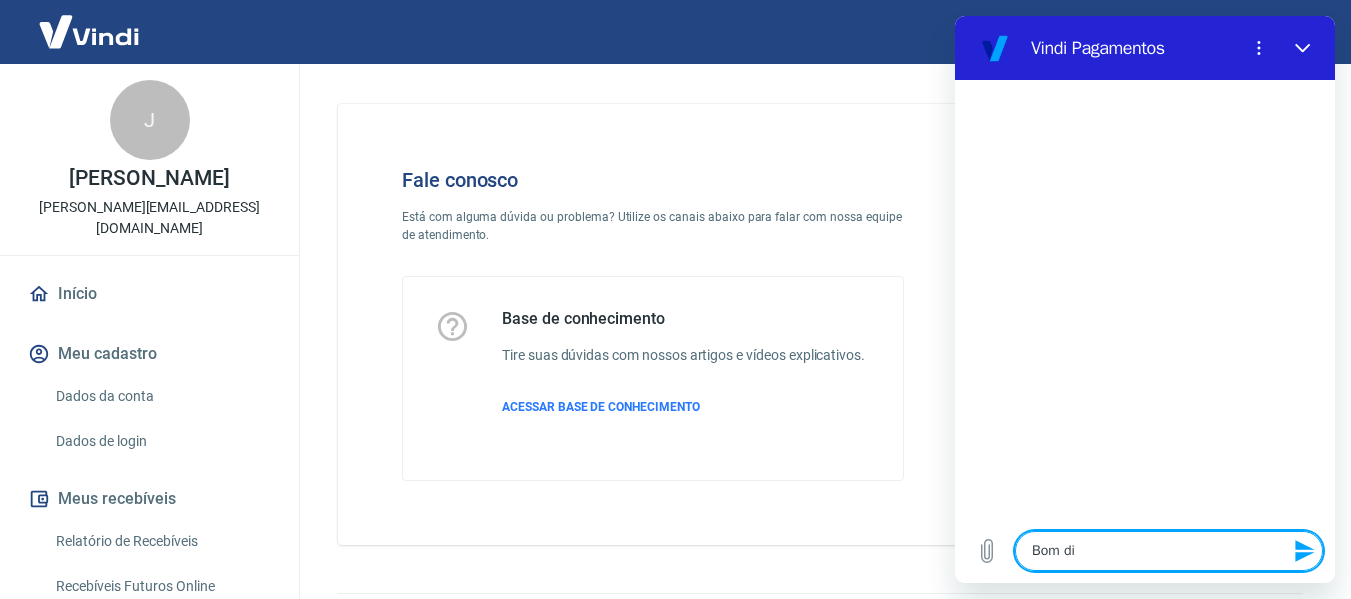 type on "Bom dia" 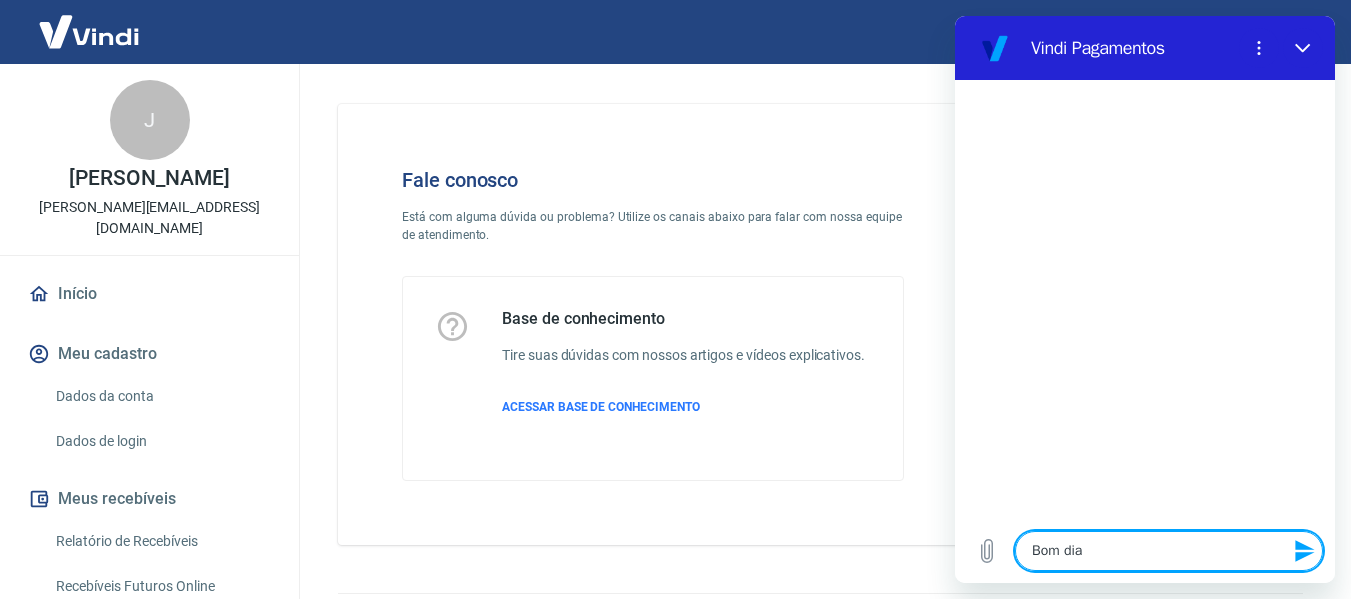 type 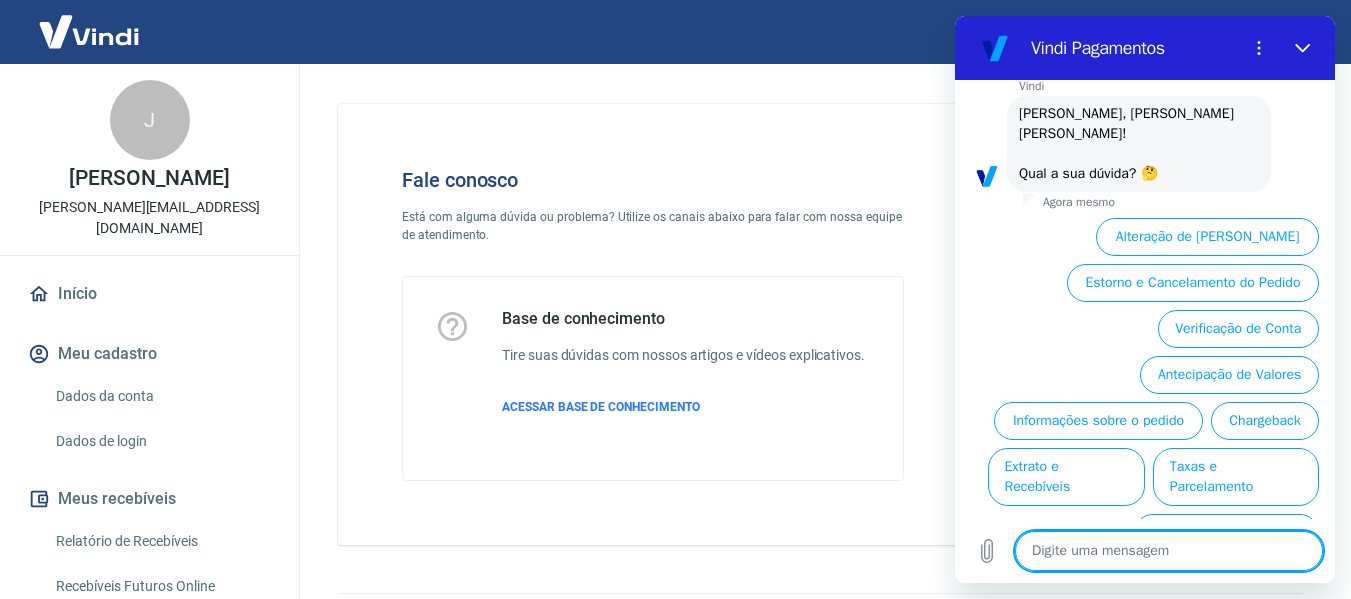 scroll, scrollTop: 134, scrollLeft: 0, axis: vertical 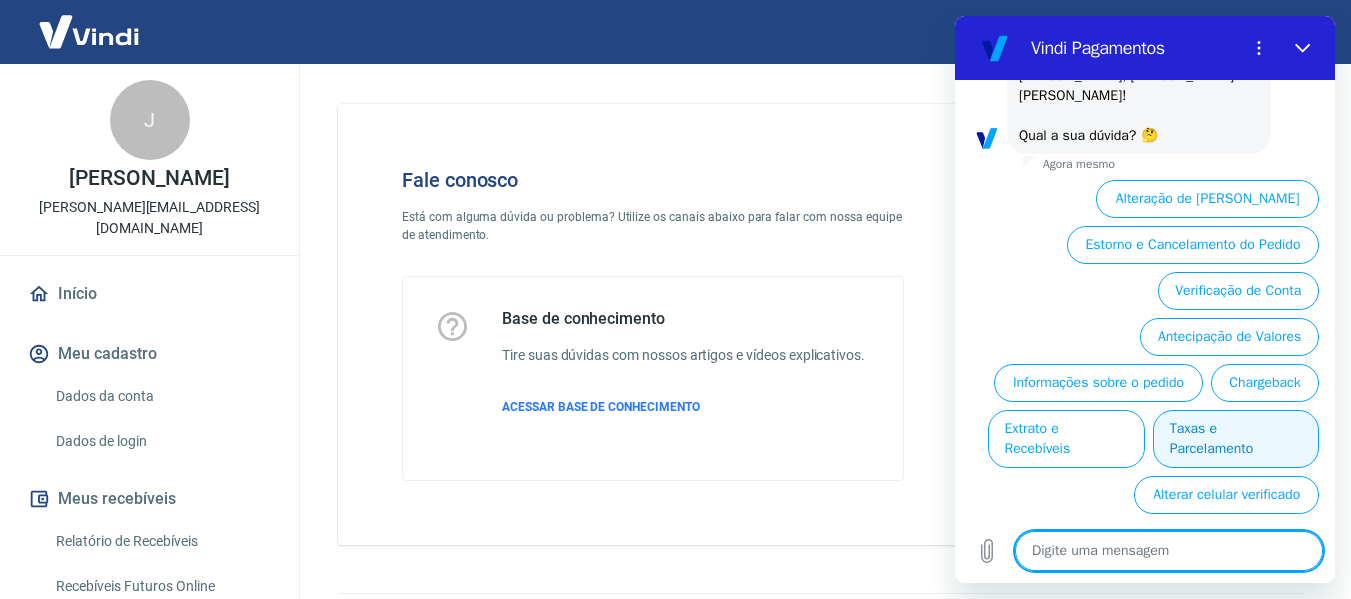 click on "Taxas e Parcelamento" at bounding box center (1236, 439) 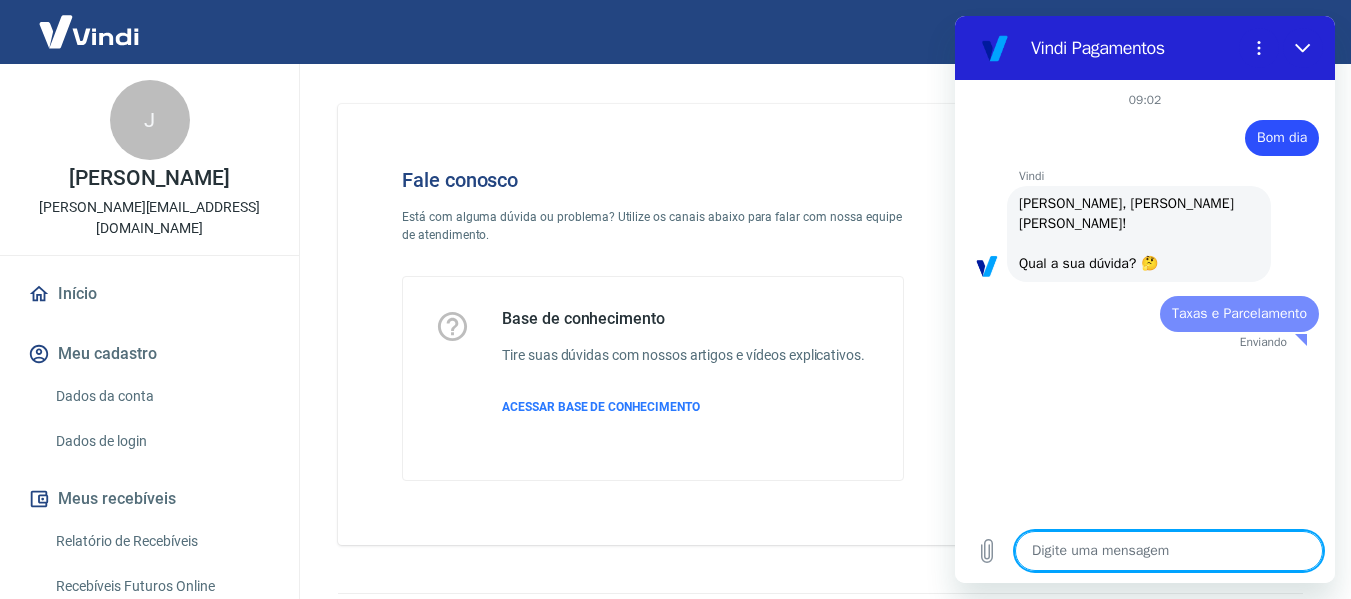 type on "x" 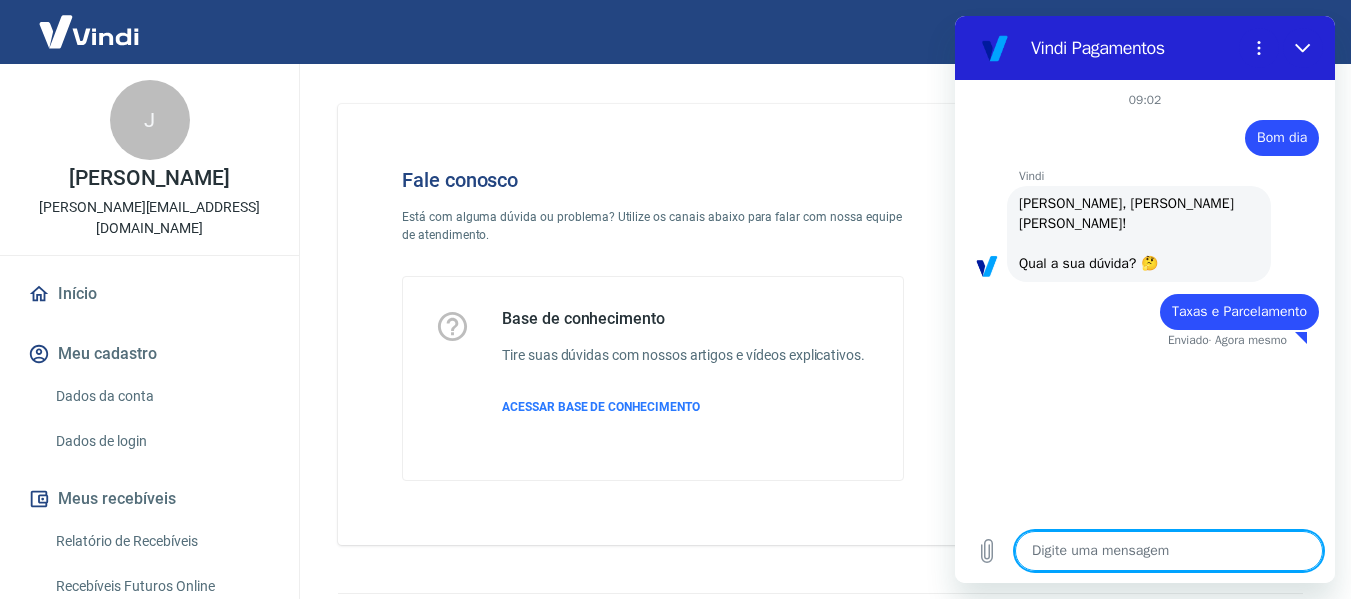 type on "F" 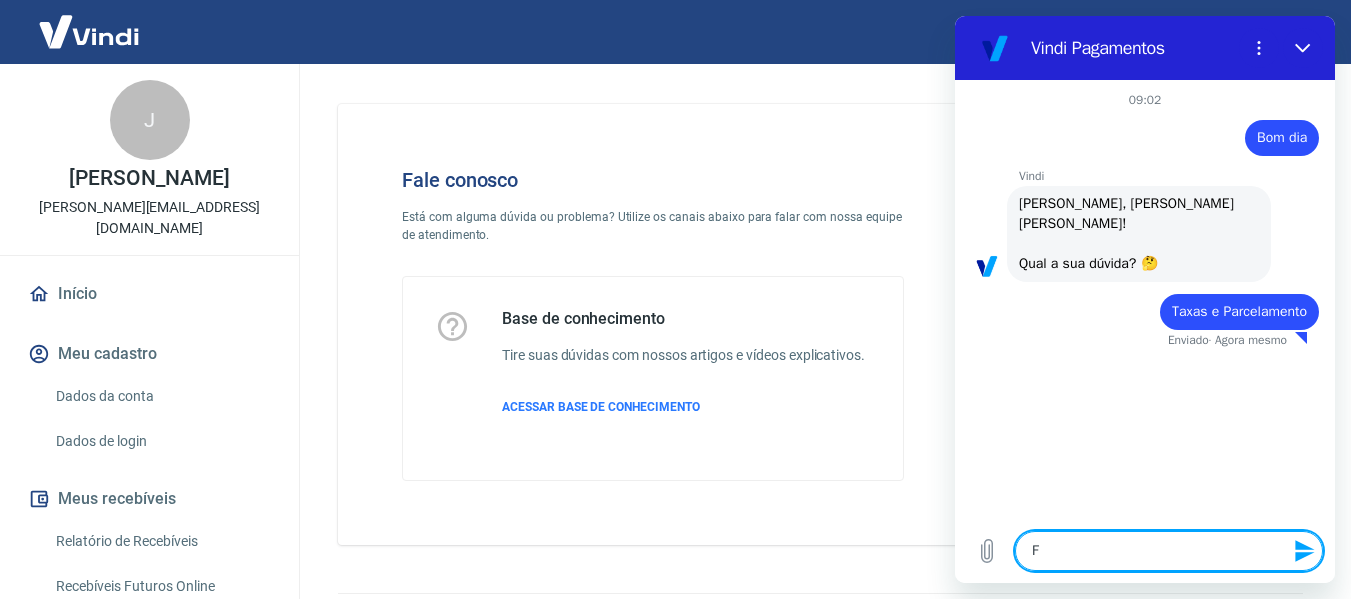 type on "Fa" 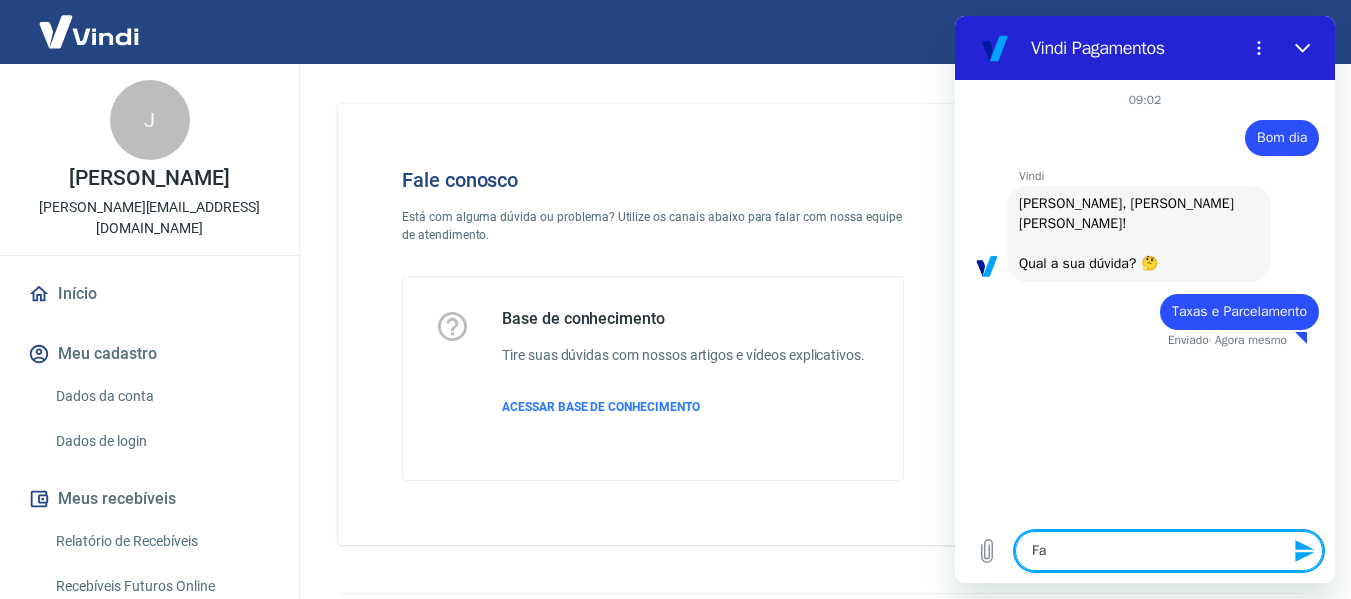 type on "Fal" 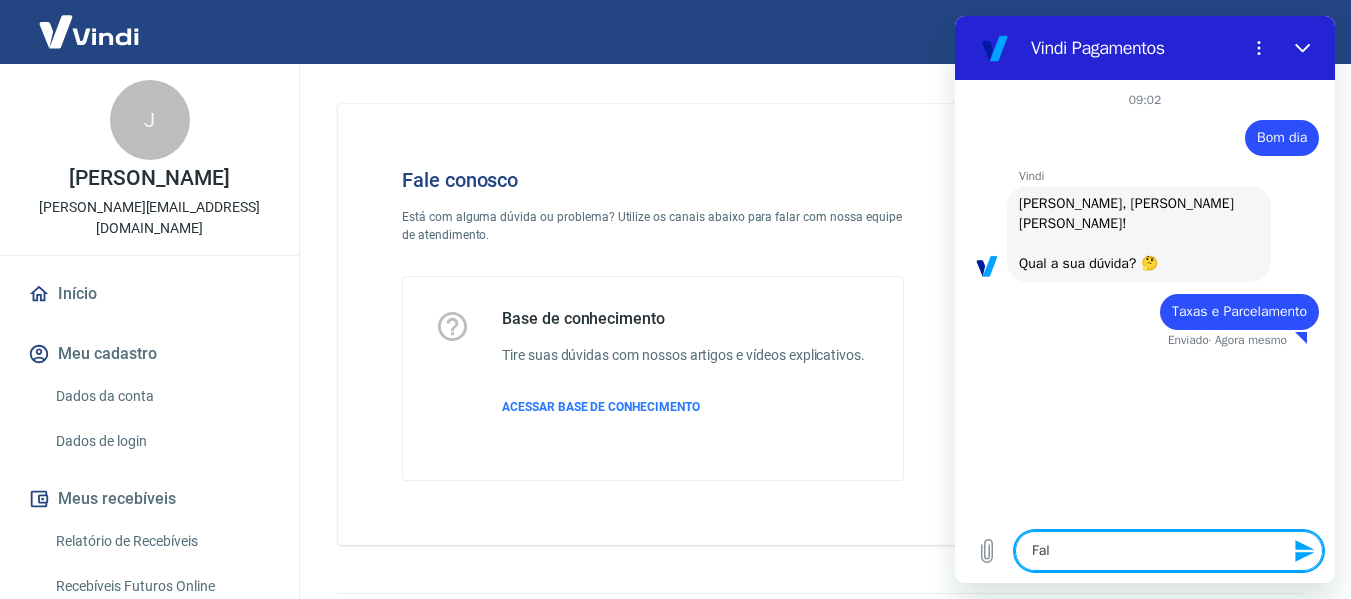 type on "Fala" 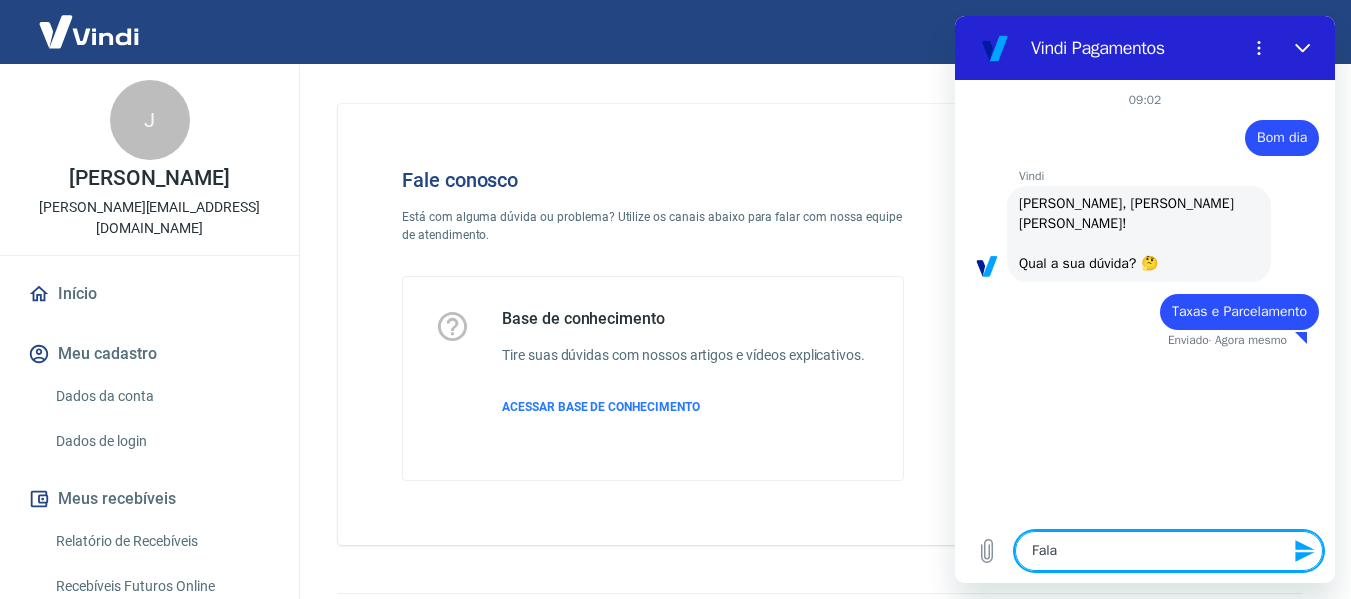 type on "Falar" 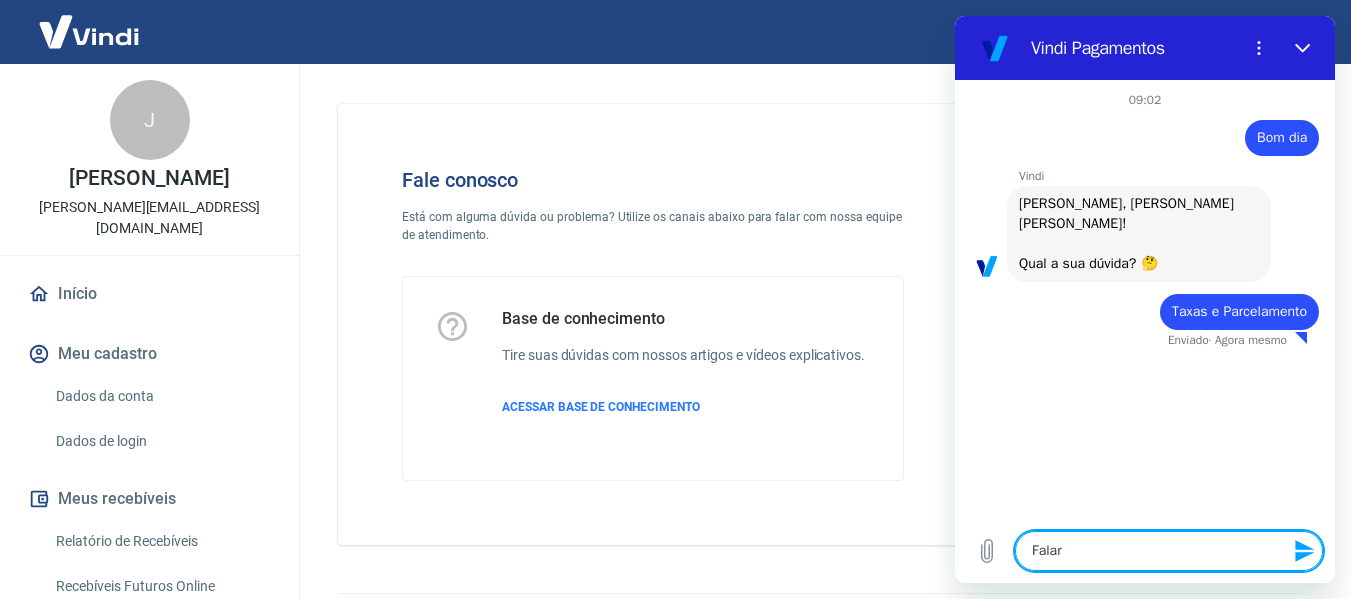 type on "Falara" 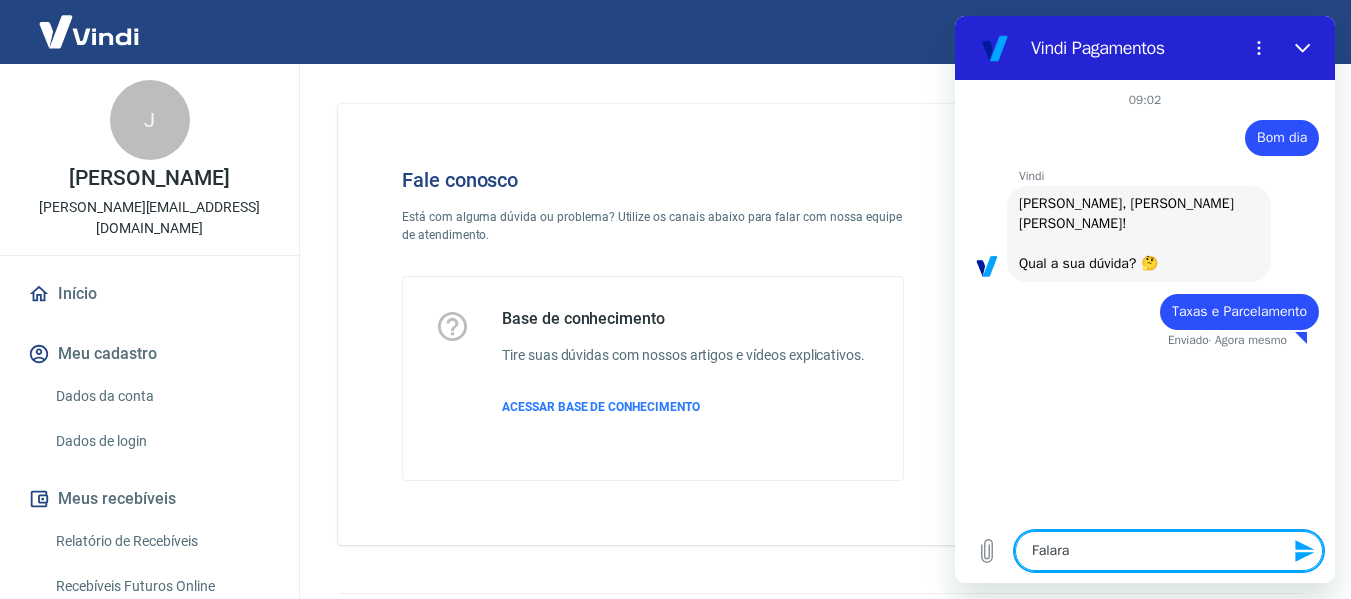 type on "x" 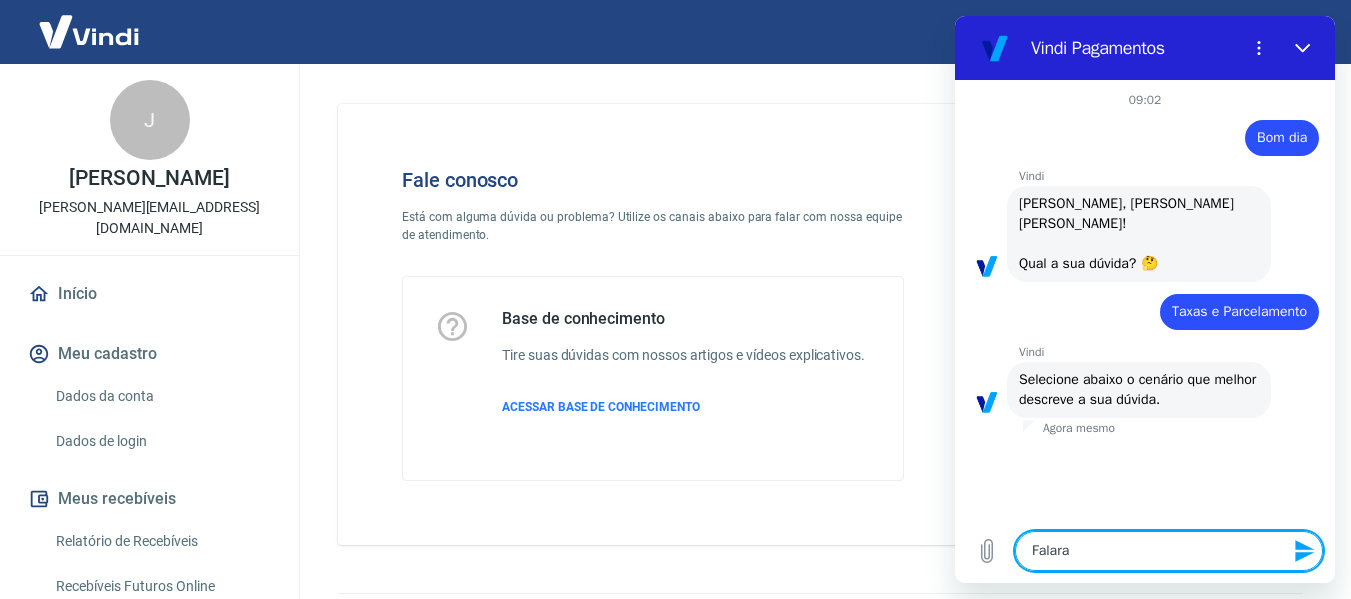 type on "Falar" 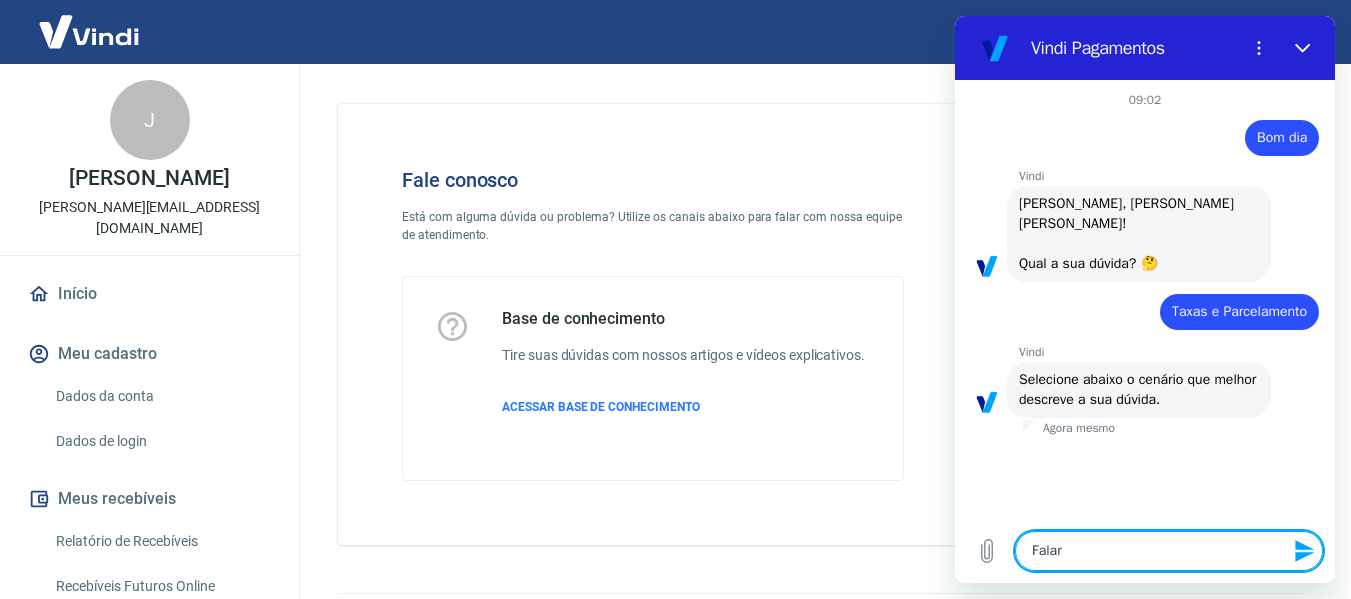 type on "Falar" 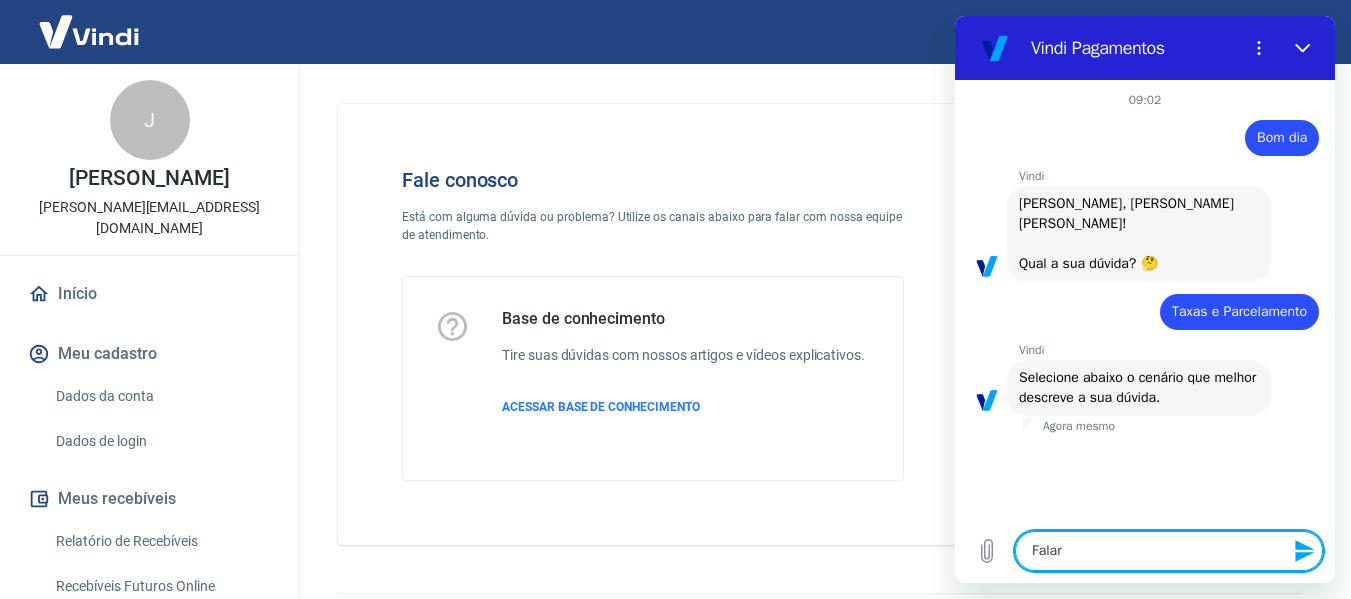 type on "Falar c" 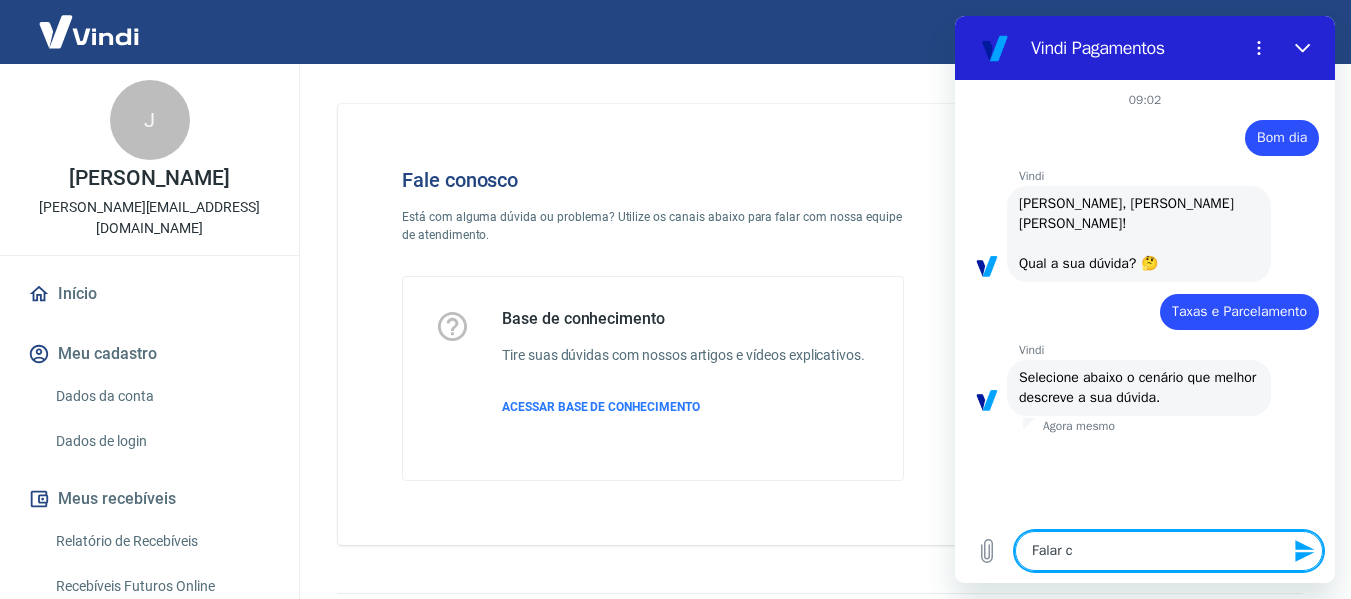 type on "Falar co" 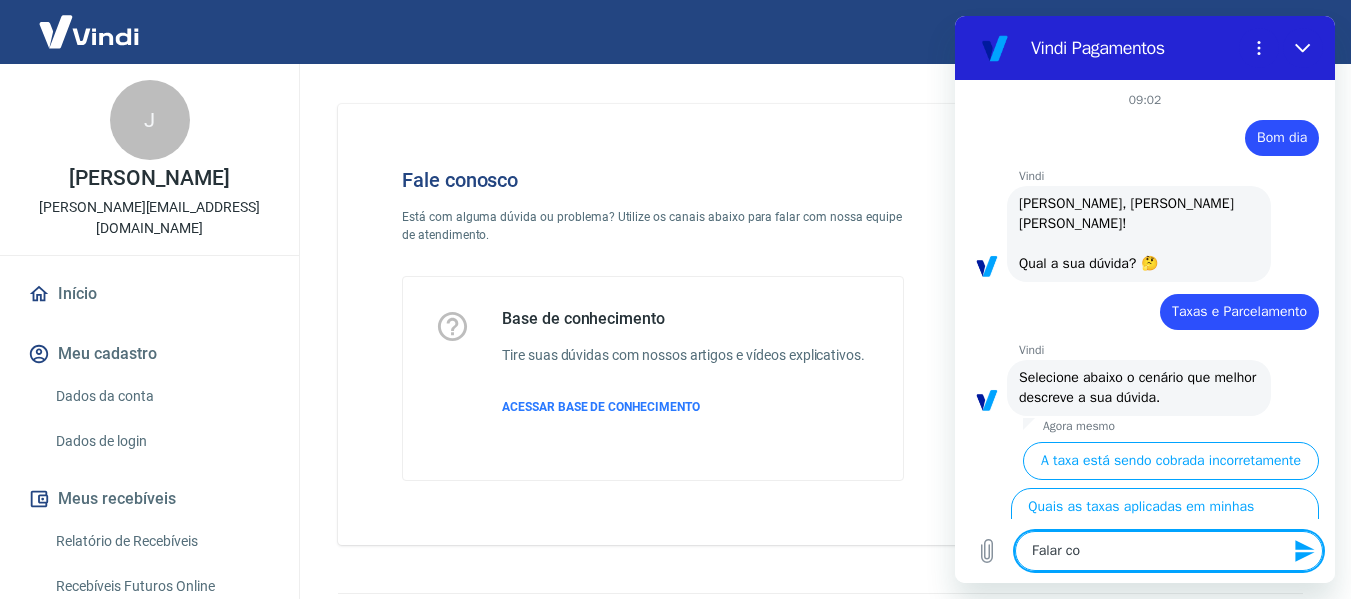 scroll, scrollTop: 170, scrollLeft: 0, axis: vertical 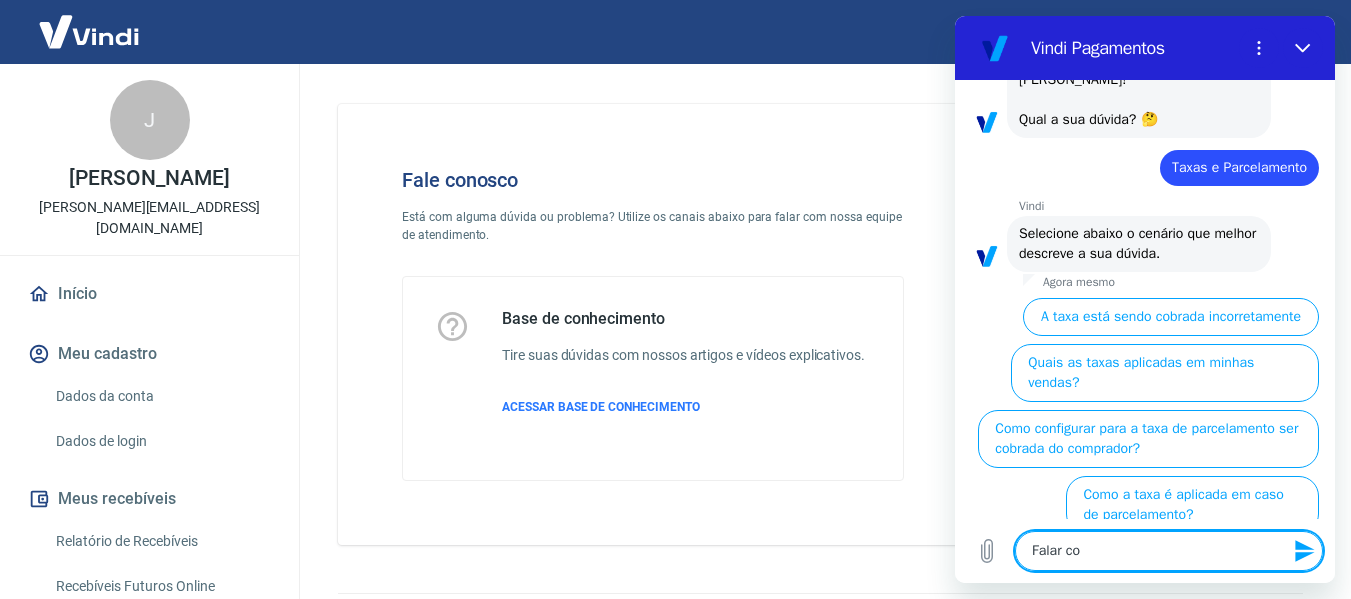 type on "Falar com" 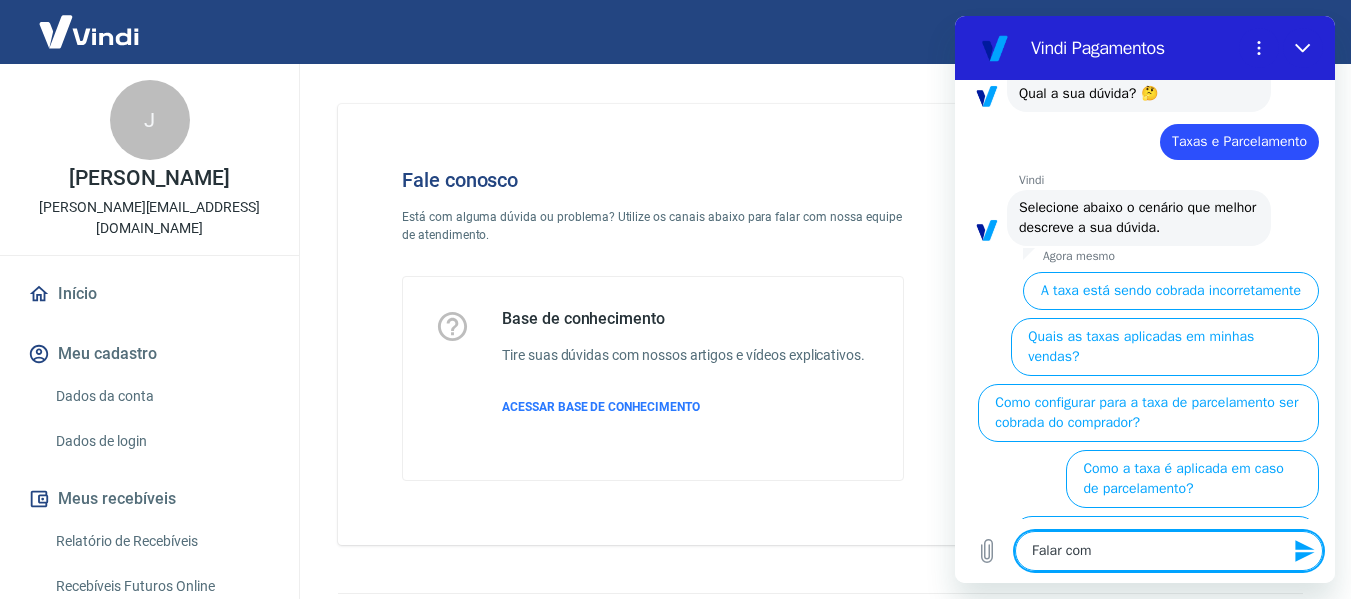 type on "Falar com" 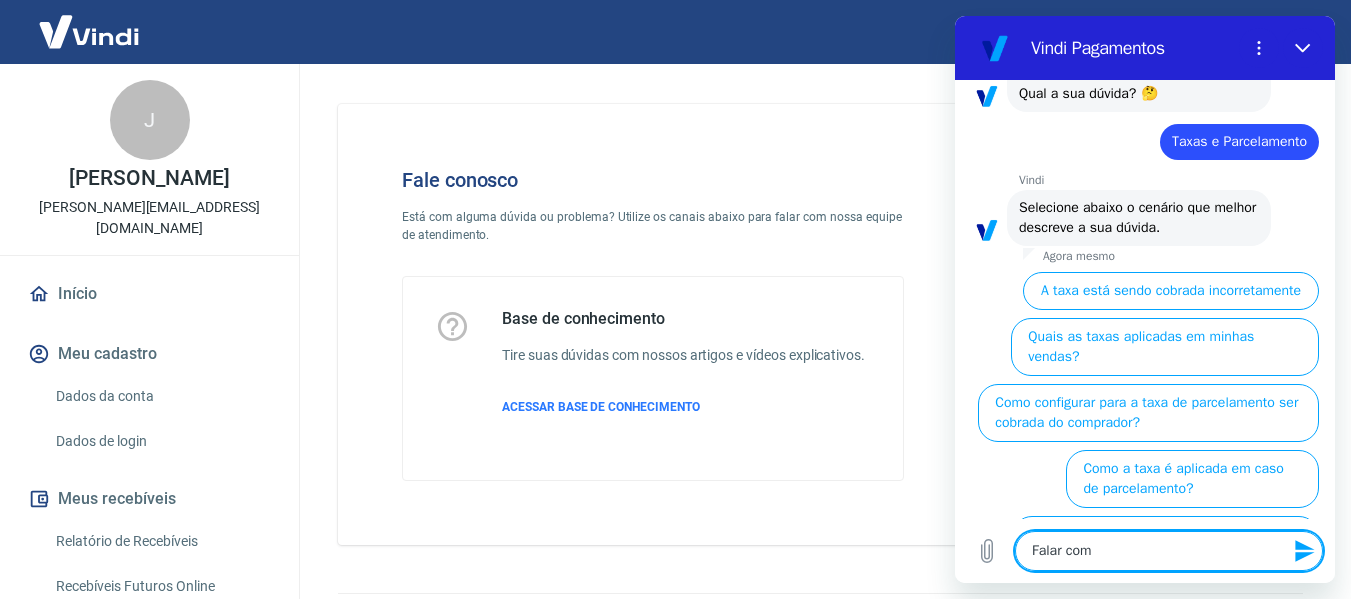 type on "Falar com u" 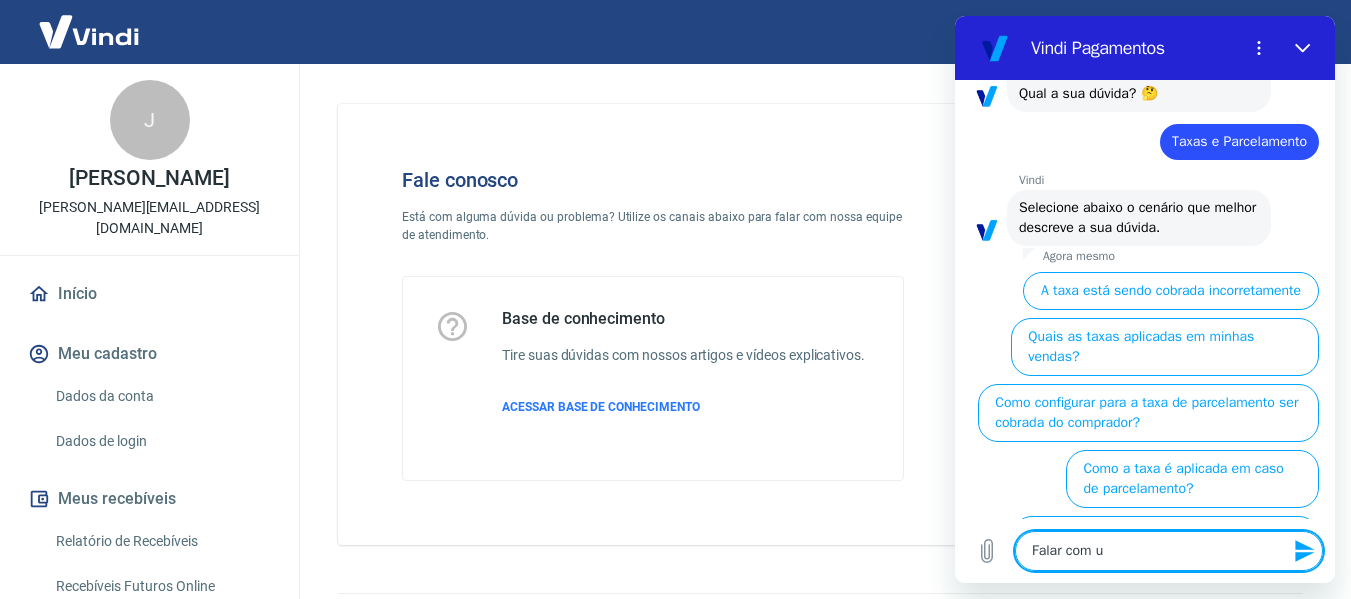 type on "Falar com um" 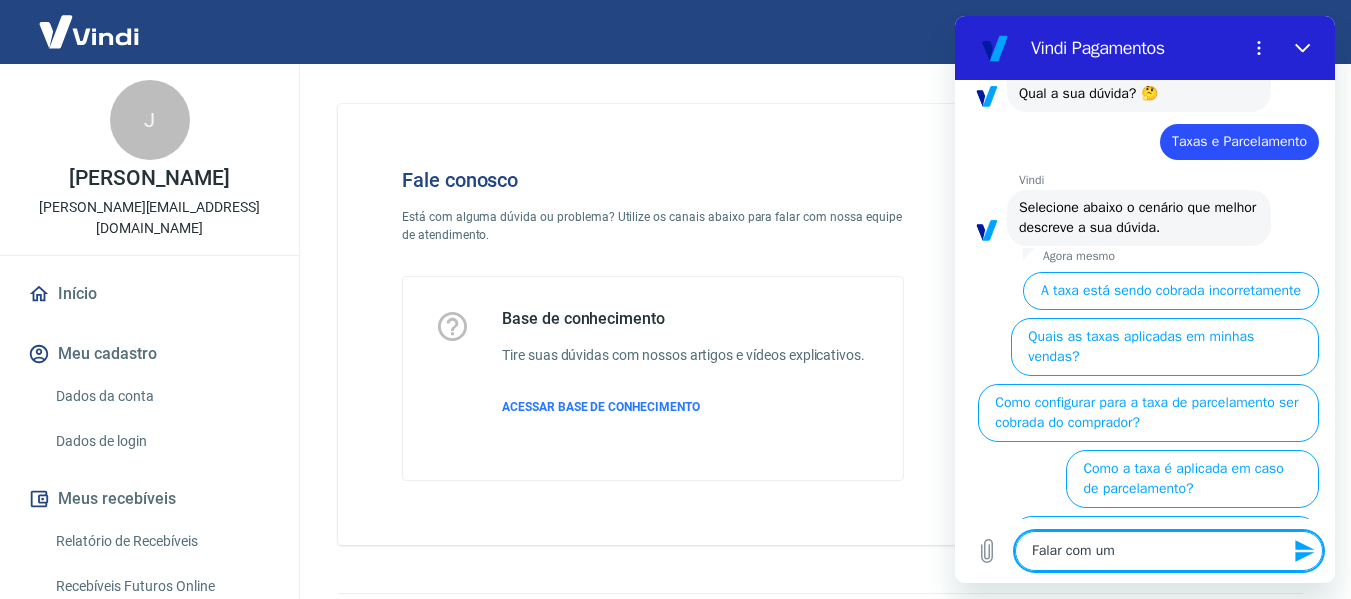 type on "Falar com um" 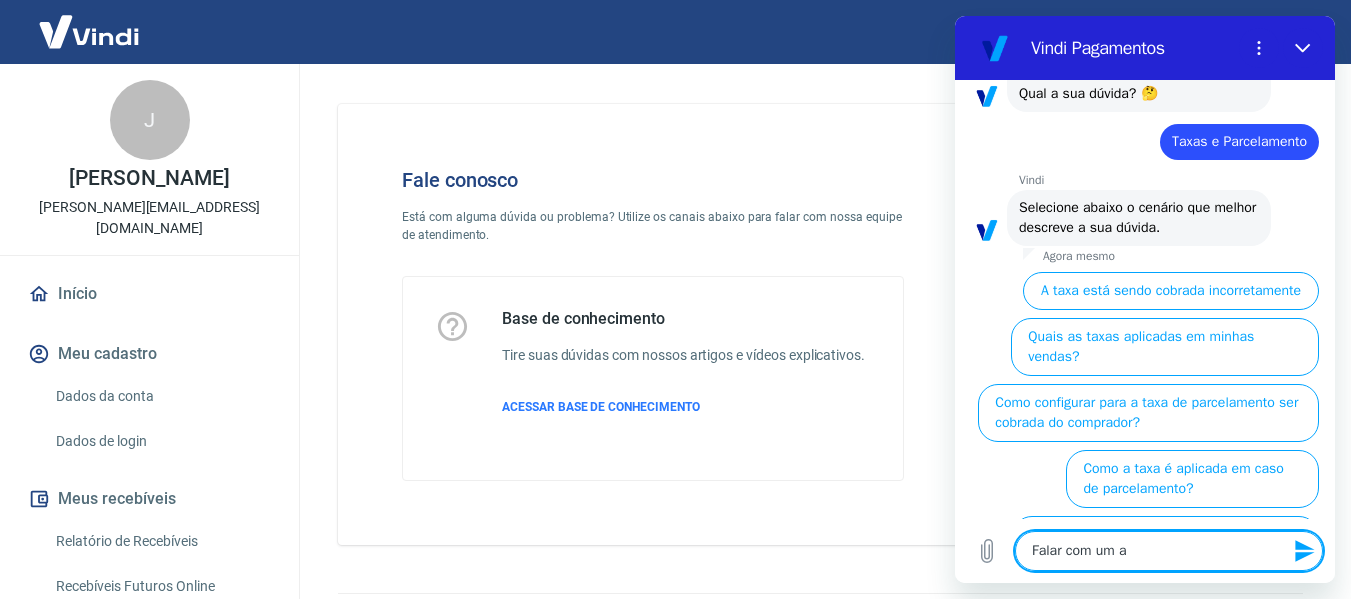 type on "Falar com um at" 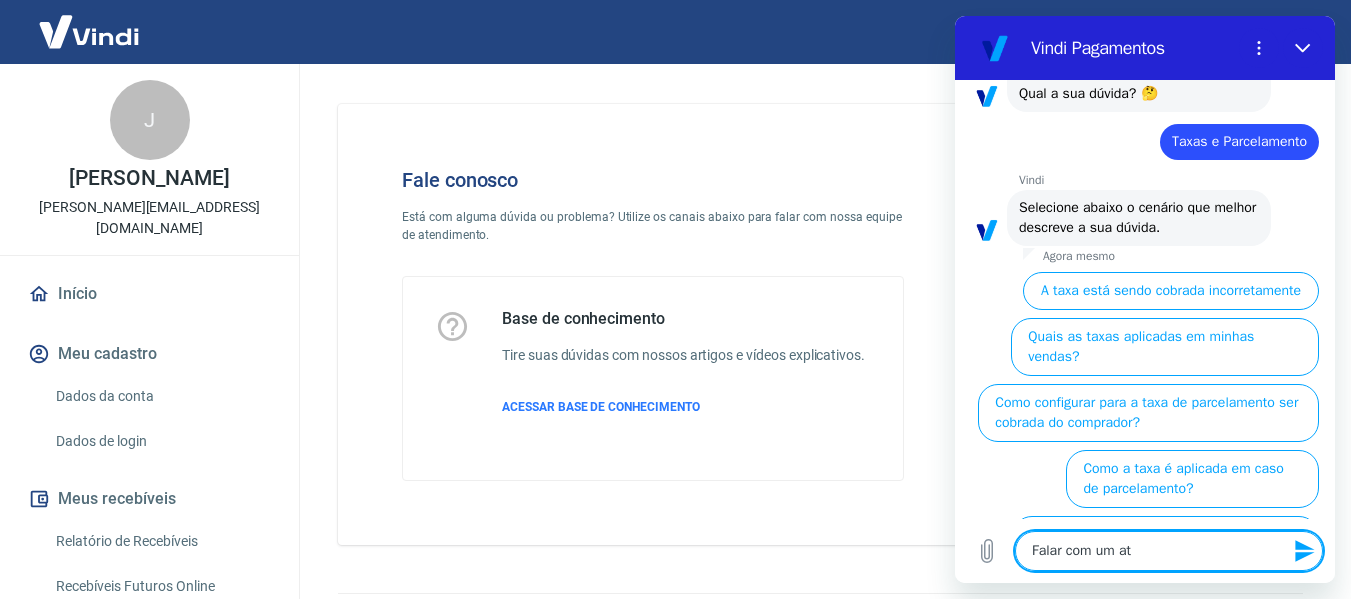 type on "Falar com um ate" 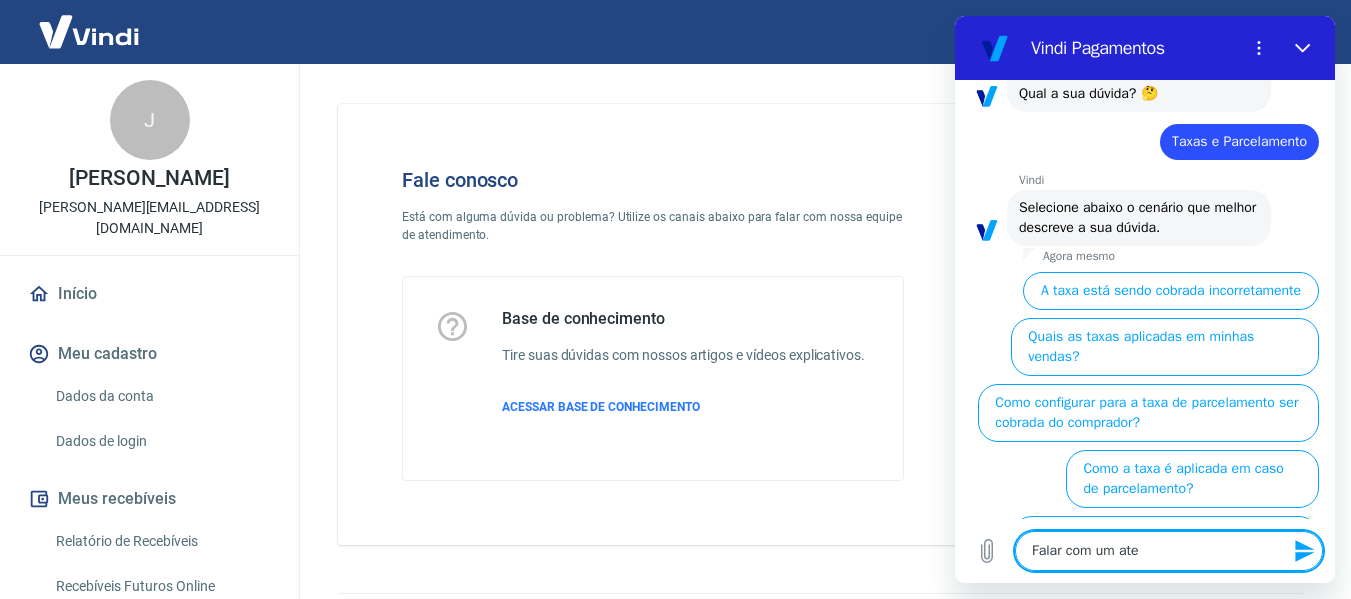 type on "Falar com um aten" 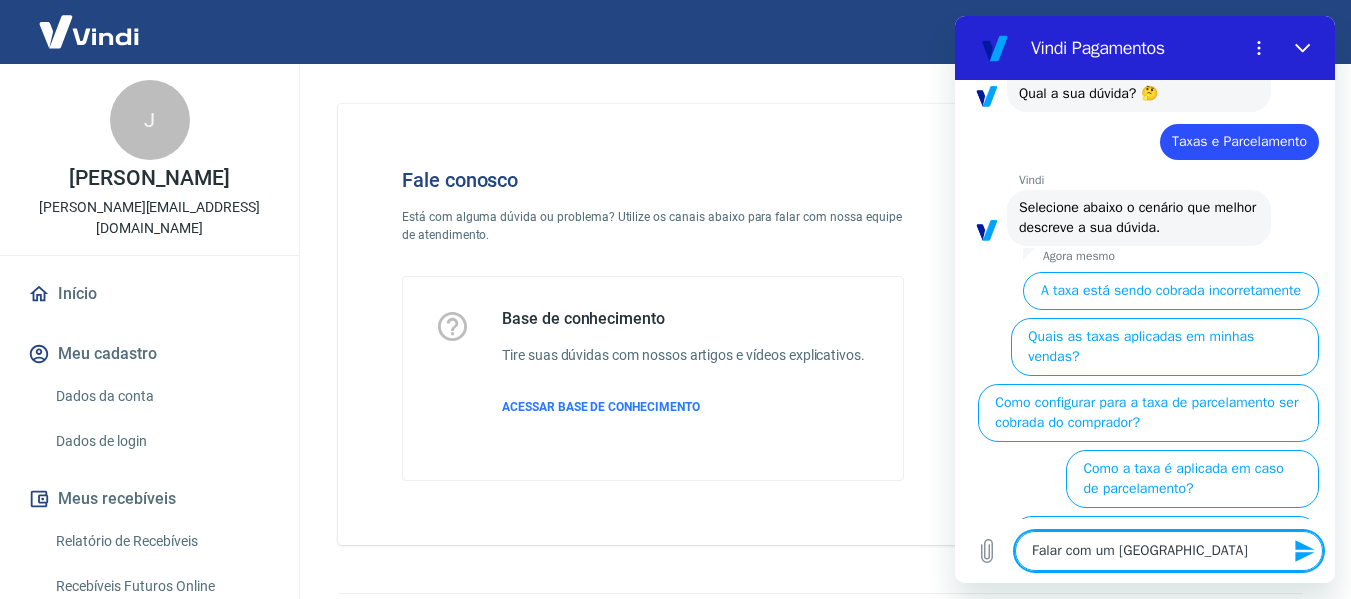 type on "Falar com um atend" 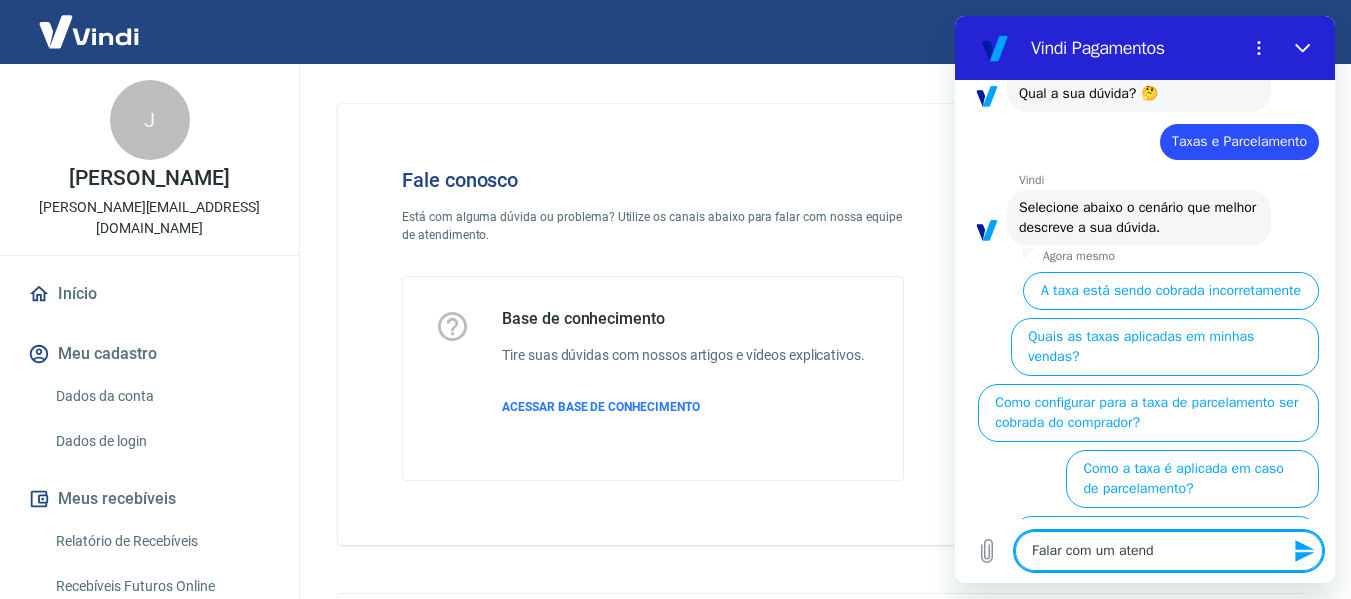 type on "Falar com um atende" 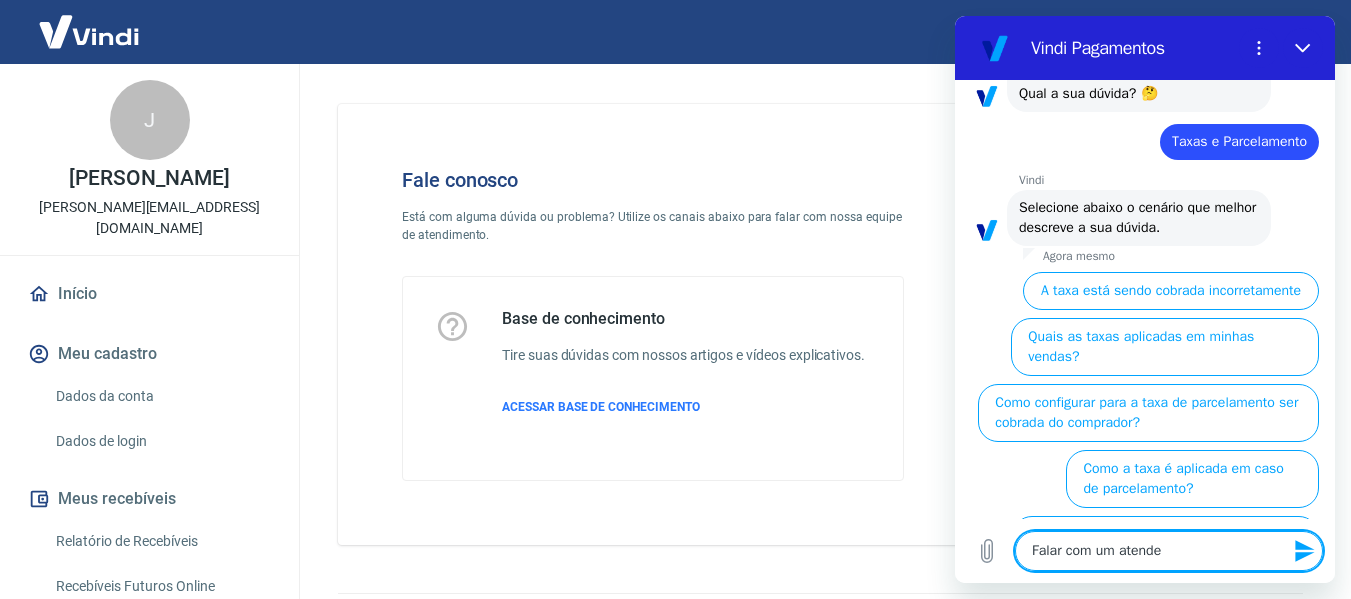 type on "Falar com um atenden" 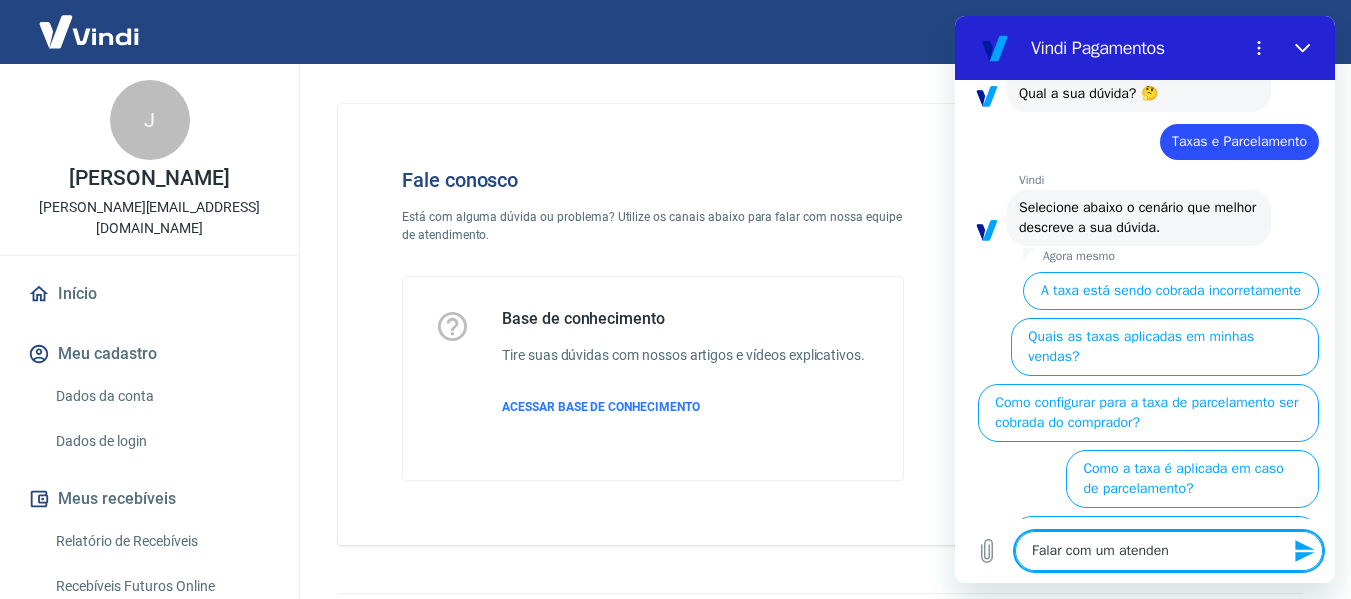 type on "Falar com um atendent" 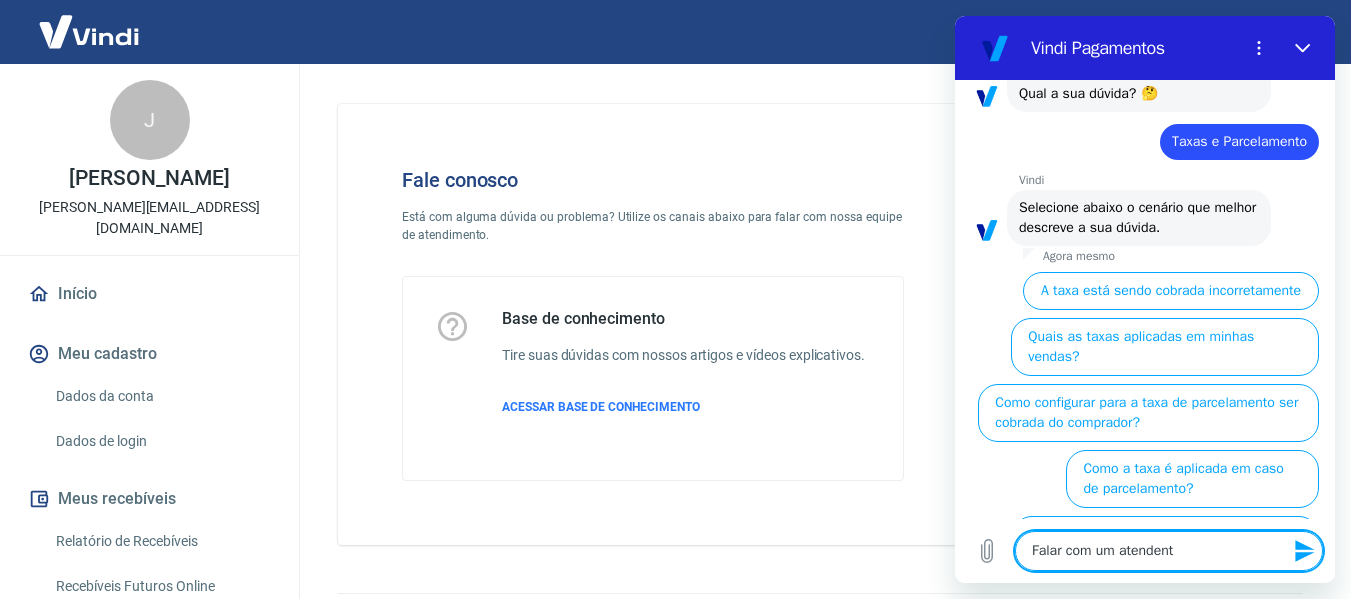 type on "Falar com um atendente" 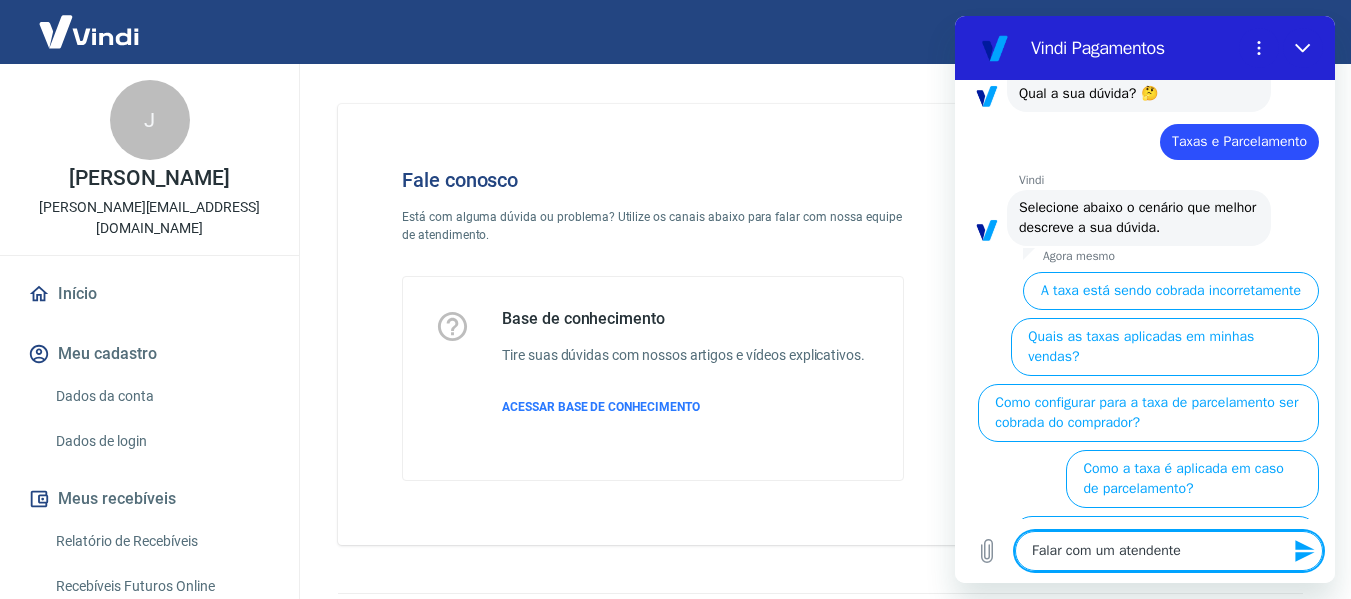 type 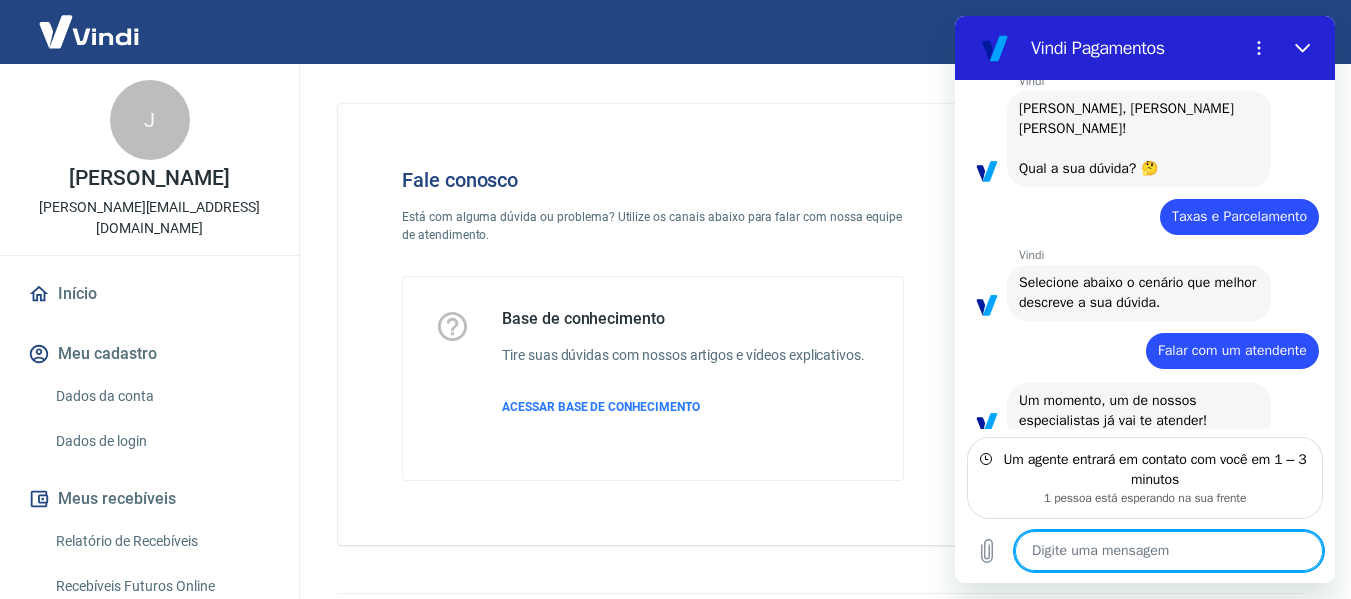 scroll, scrollTop: 108, scrollLeft: 0, axis: vertical 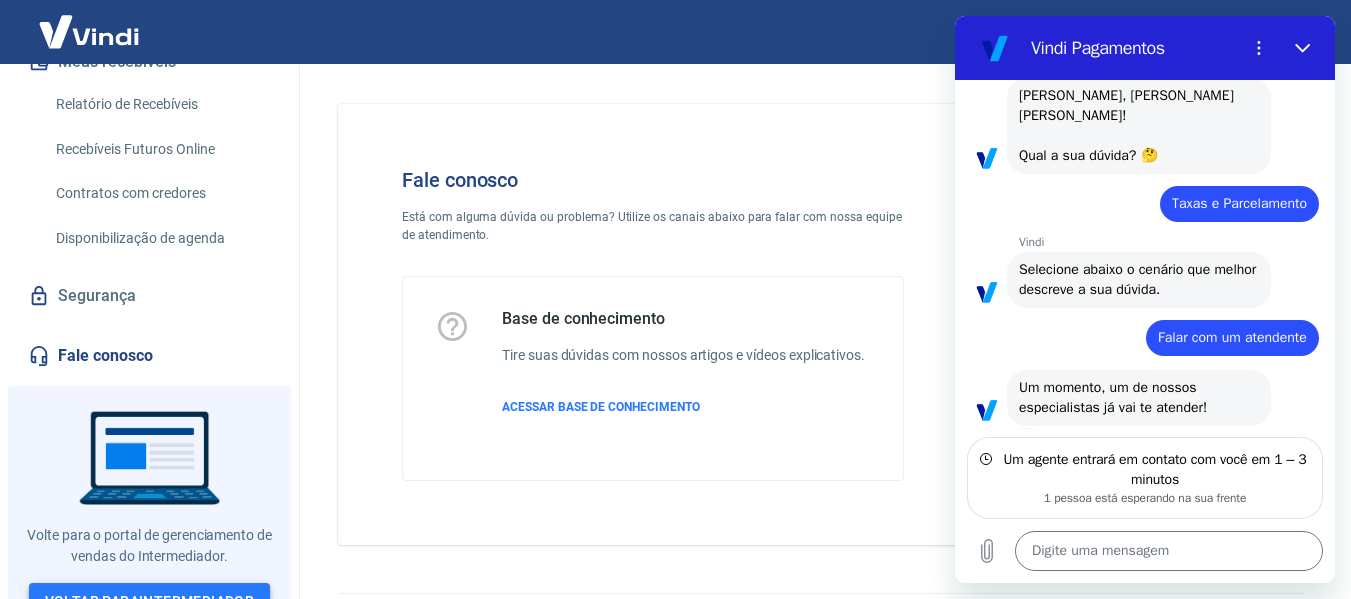 click on "Voltar para  Intermediador" at bounding box center [150, 601] 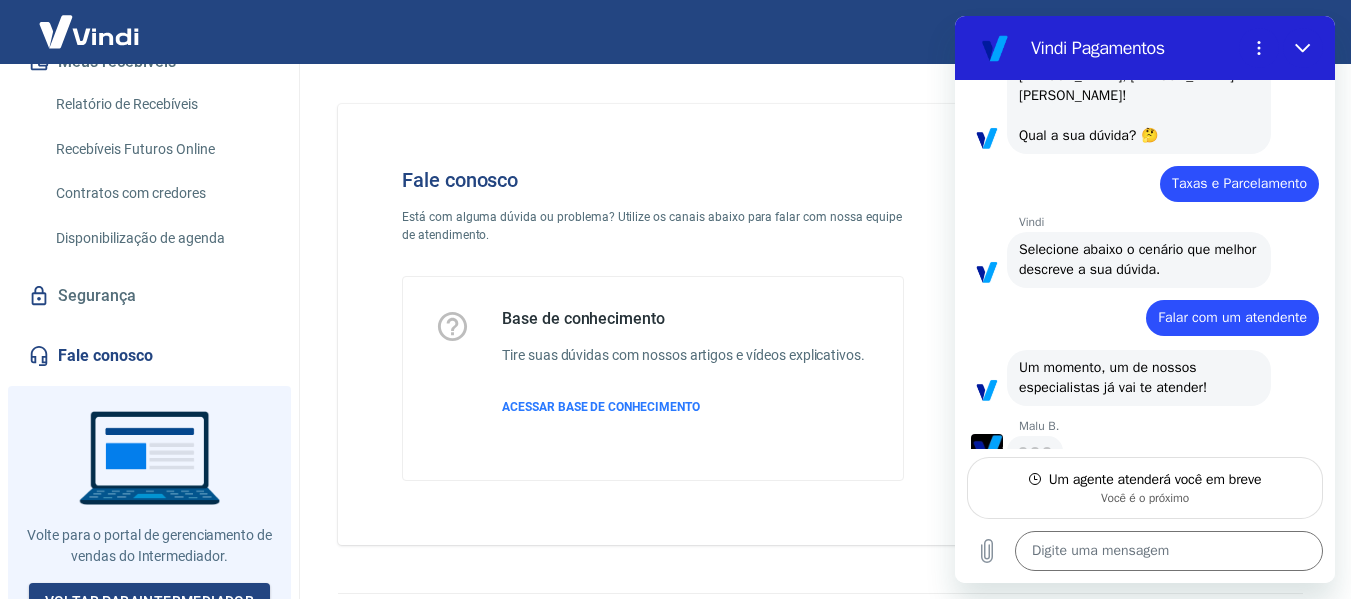 scroll, scrollTop: 126, scrollLeft: 0, axis: vertical 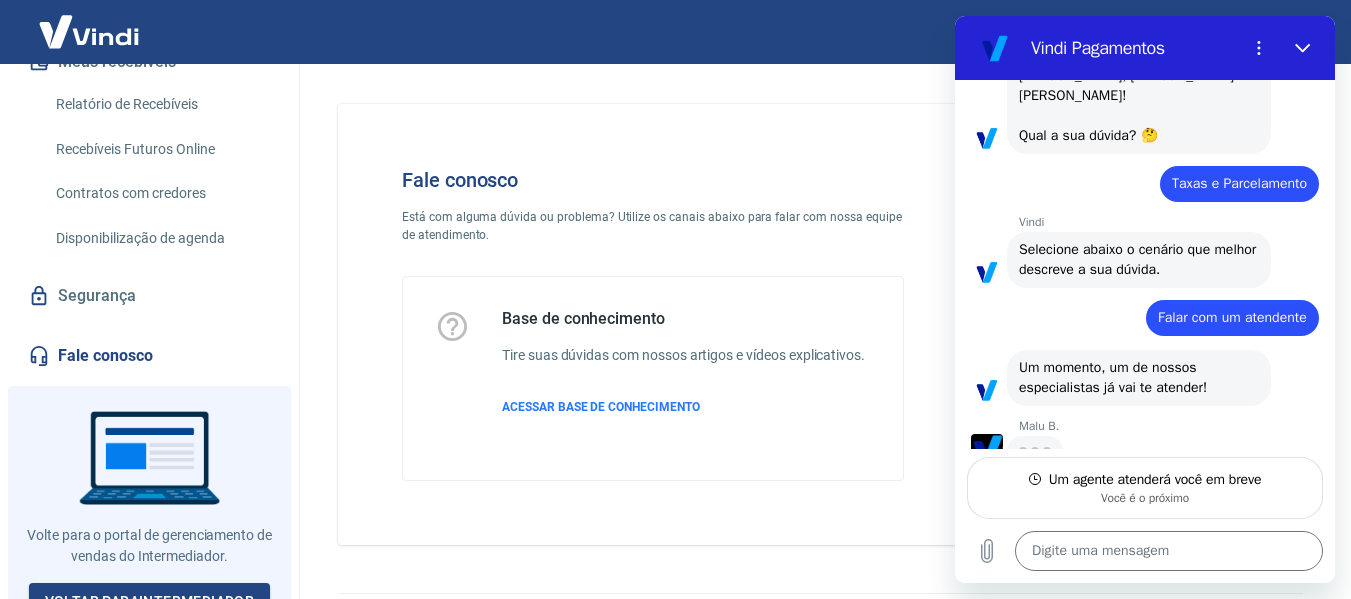type on "x" 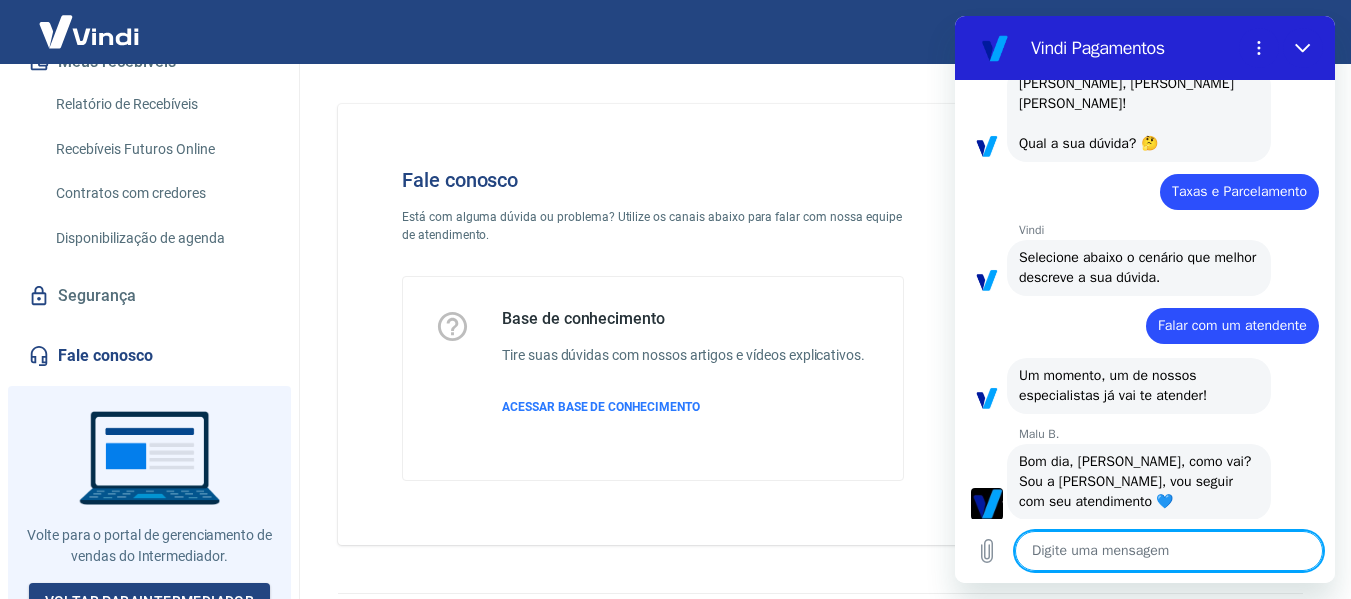 scroll, scrollTop: 124, scrollLeft: 0, axis: vertical 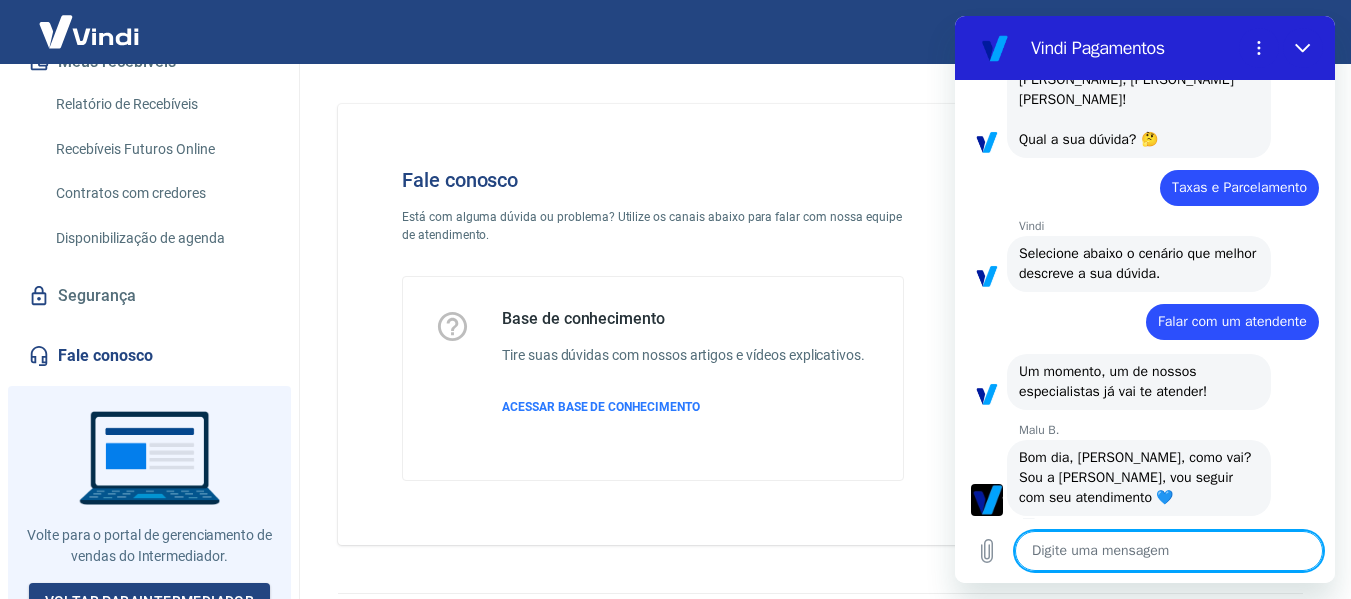 type on "o" 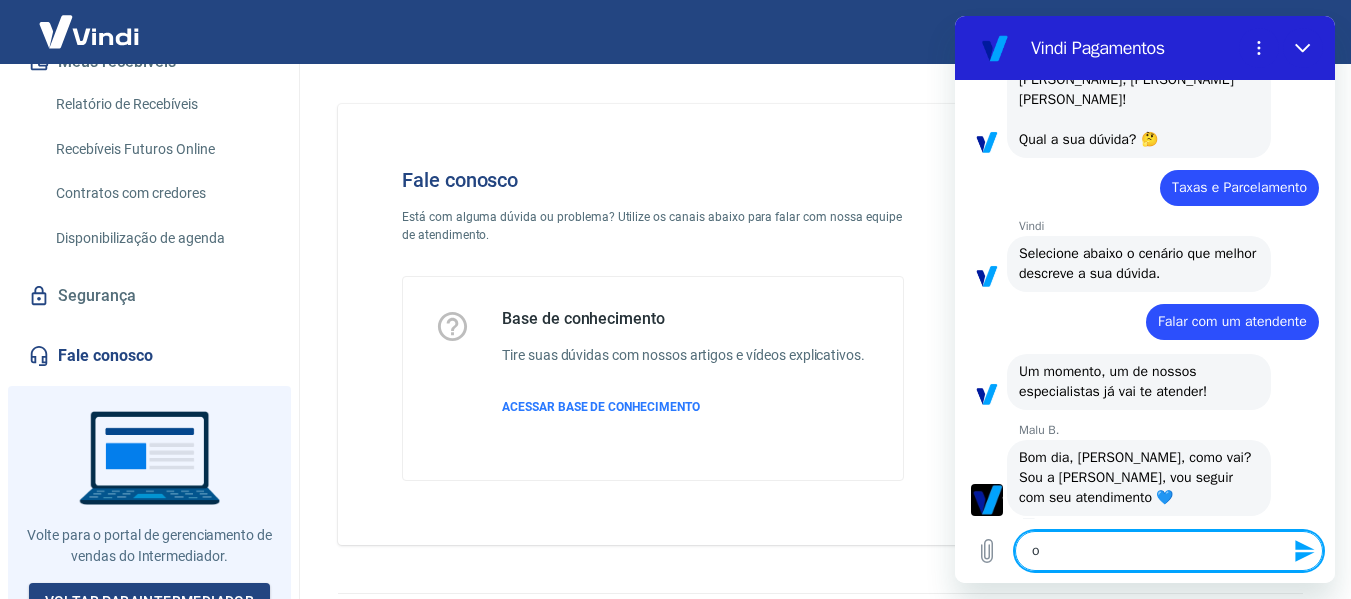type on "oi" 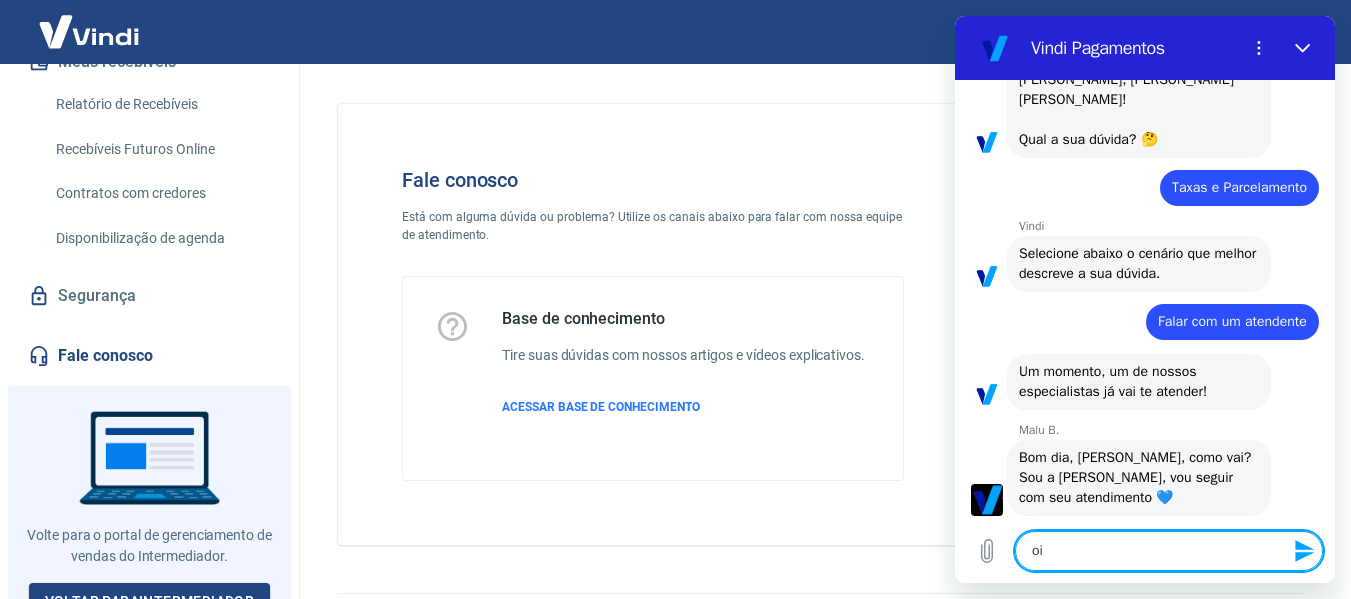 type on "oi" 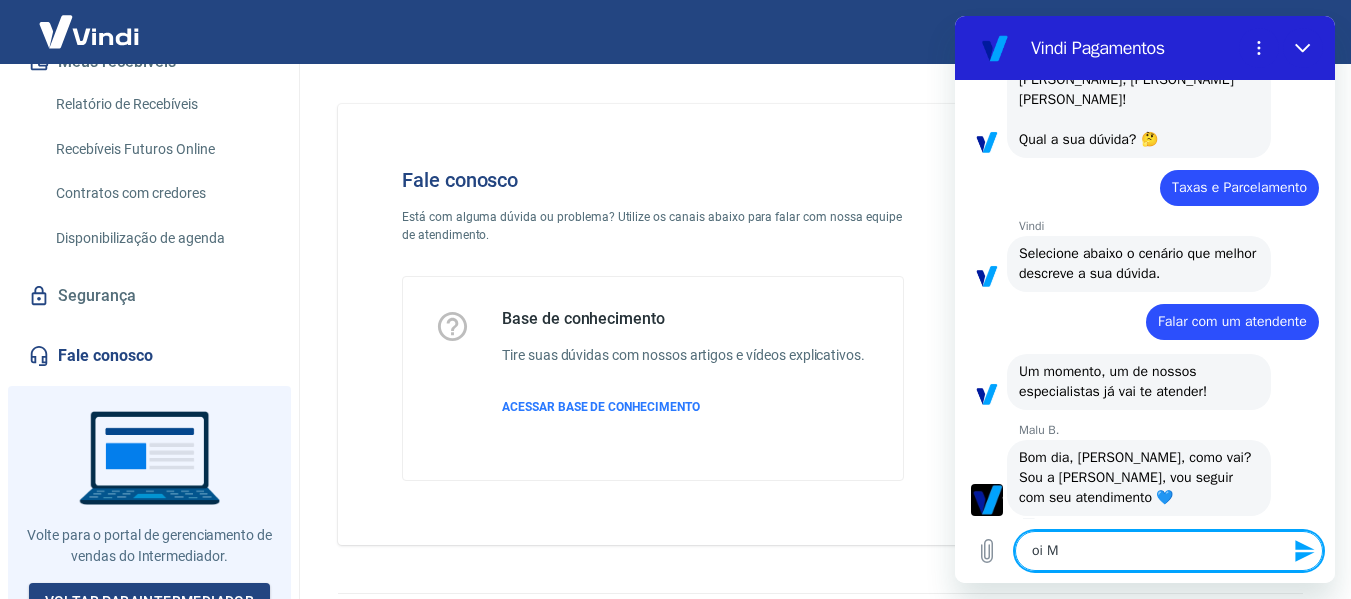 type on "oi Ma" 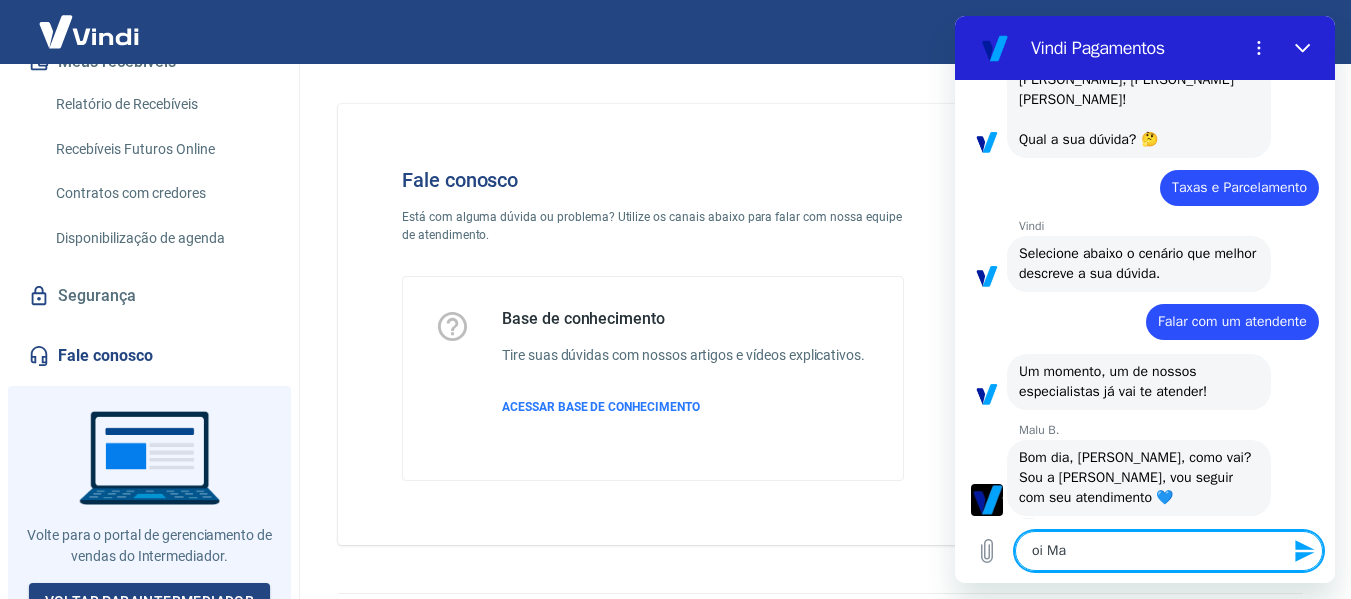 type on "oi Mal" 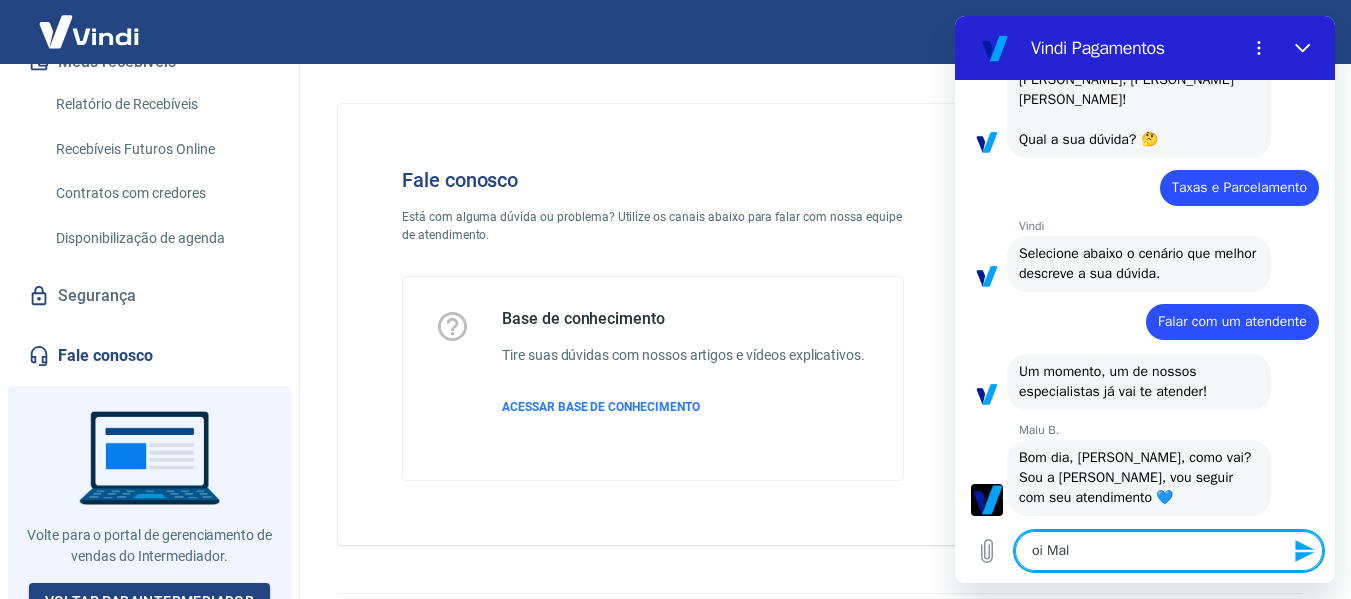 type on "oi Malu" 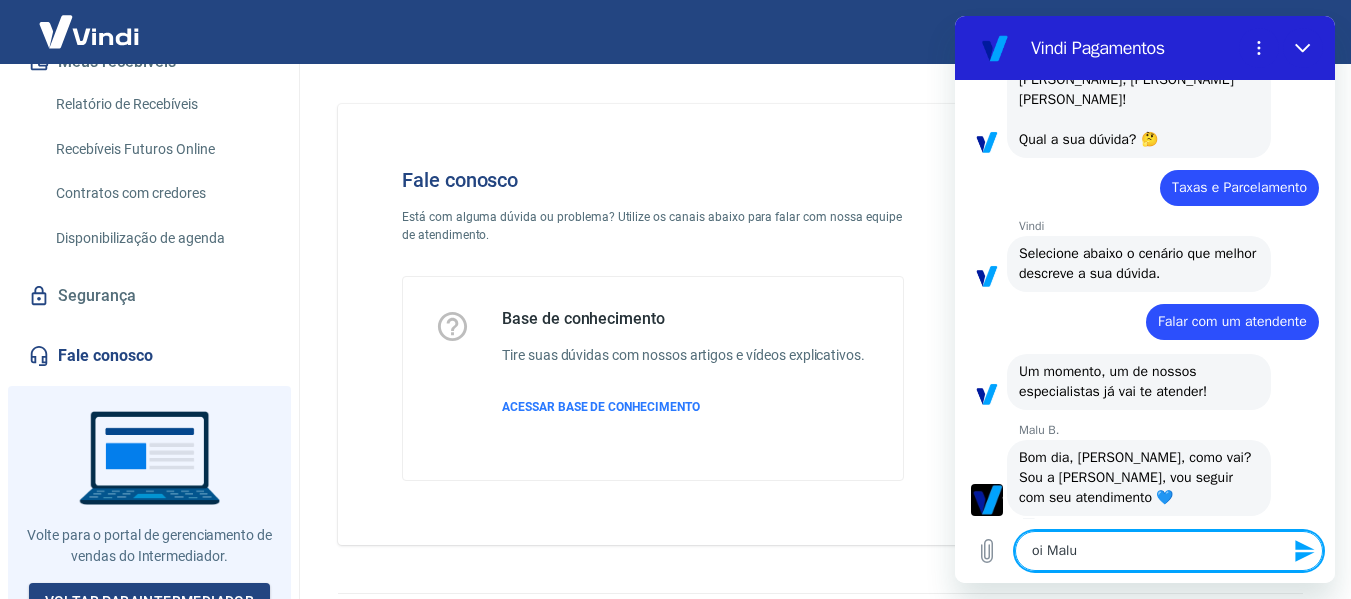 type on "oi Malu." 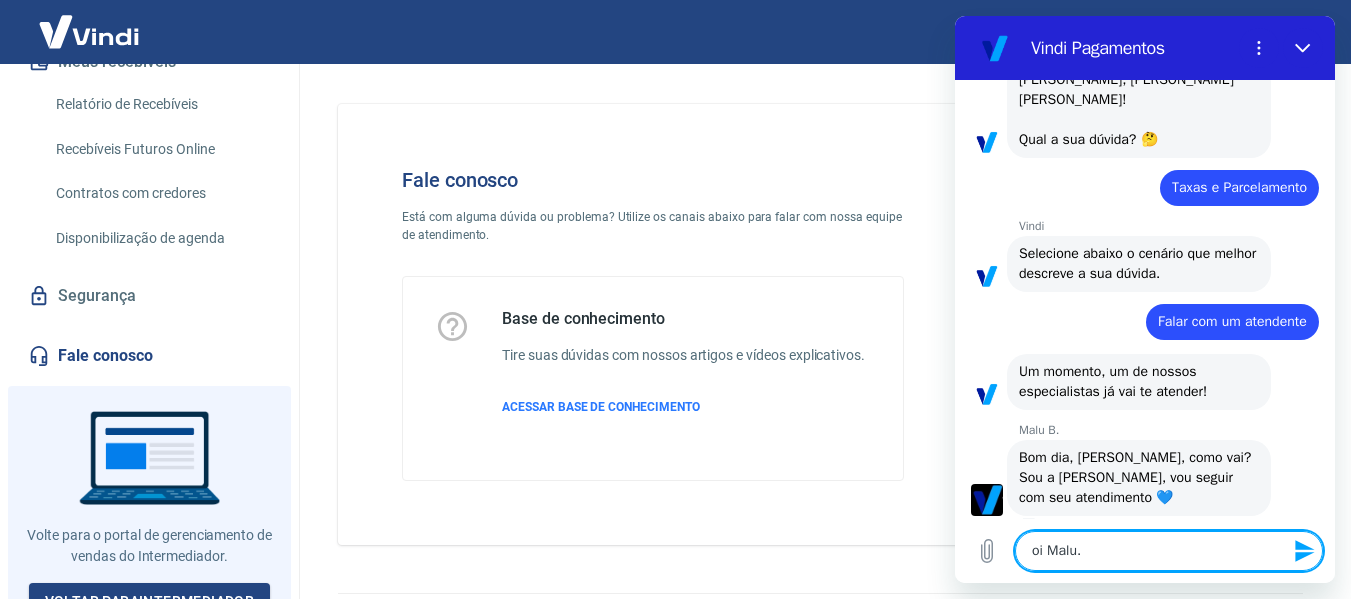 type 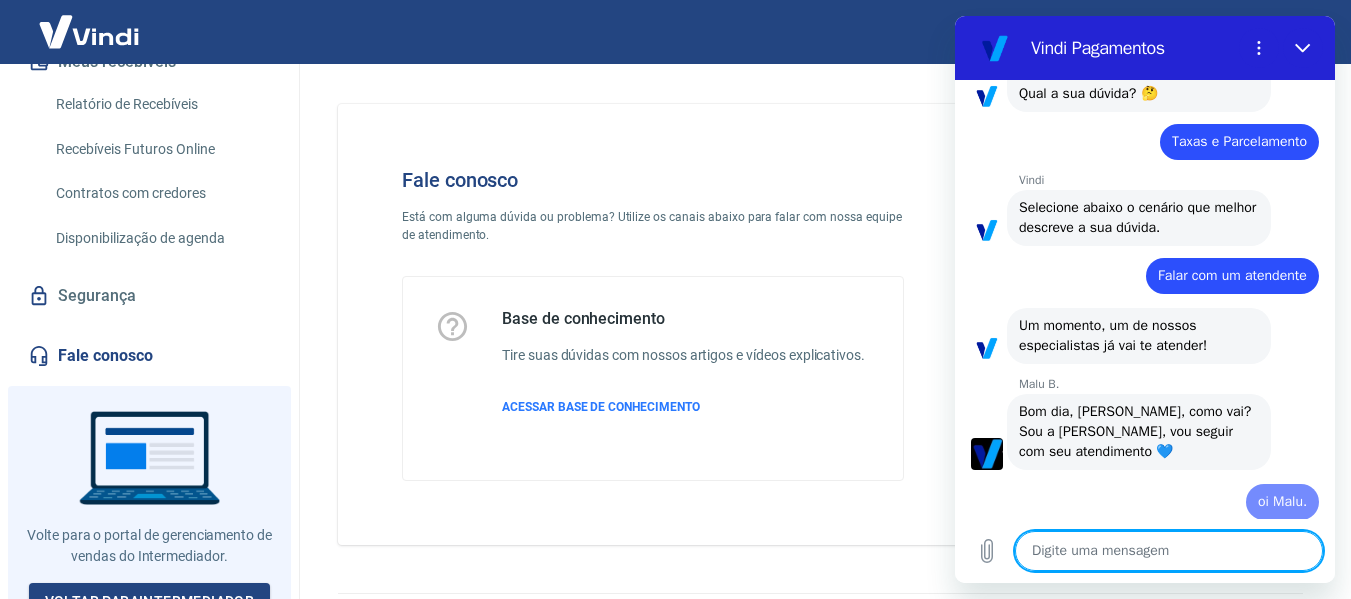 type on "x" 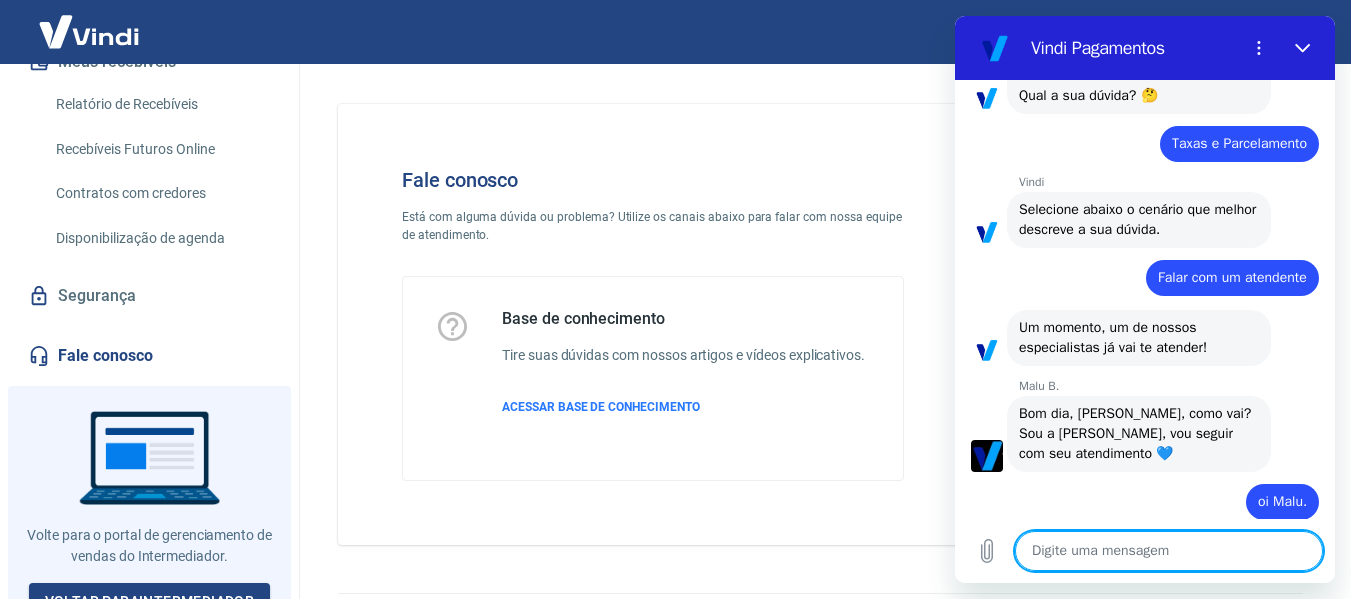 scroll, scrollTop: 172, scrollLeft: 0, axis: vertical 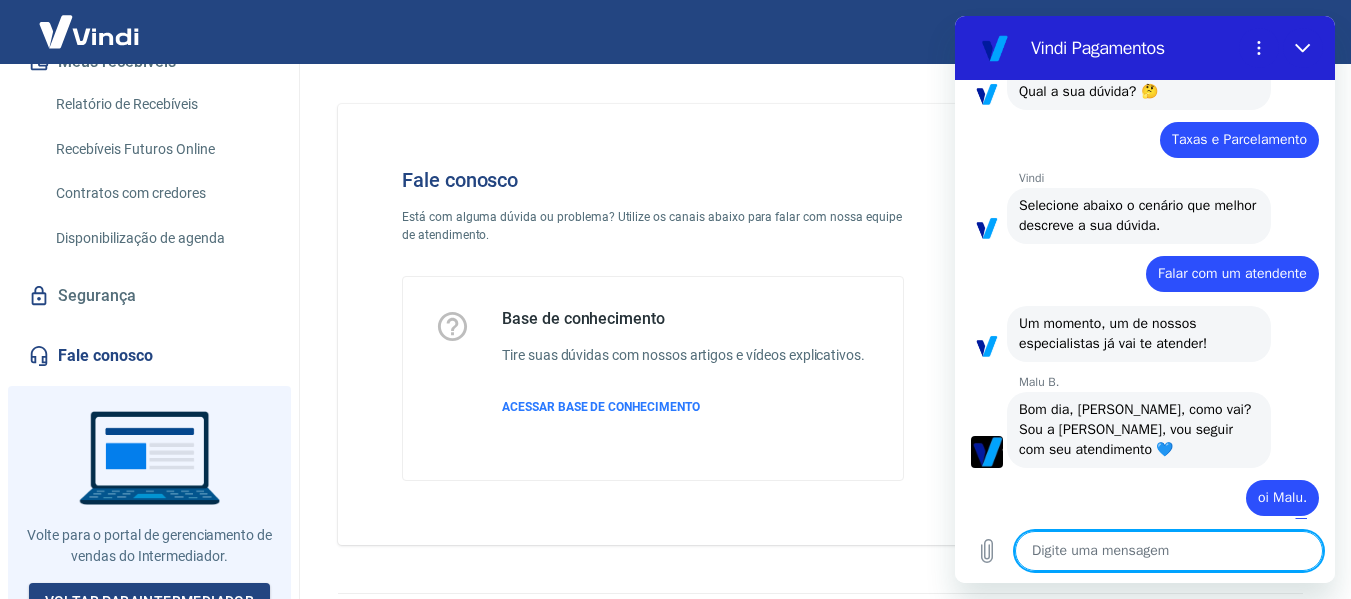 type on "E" 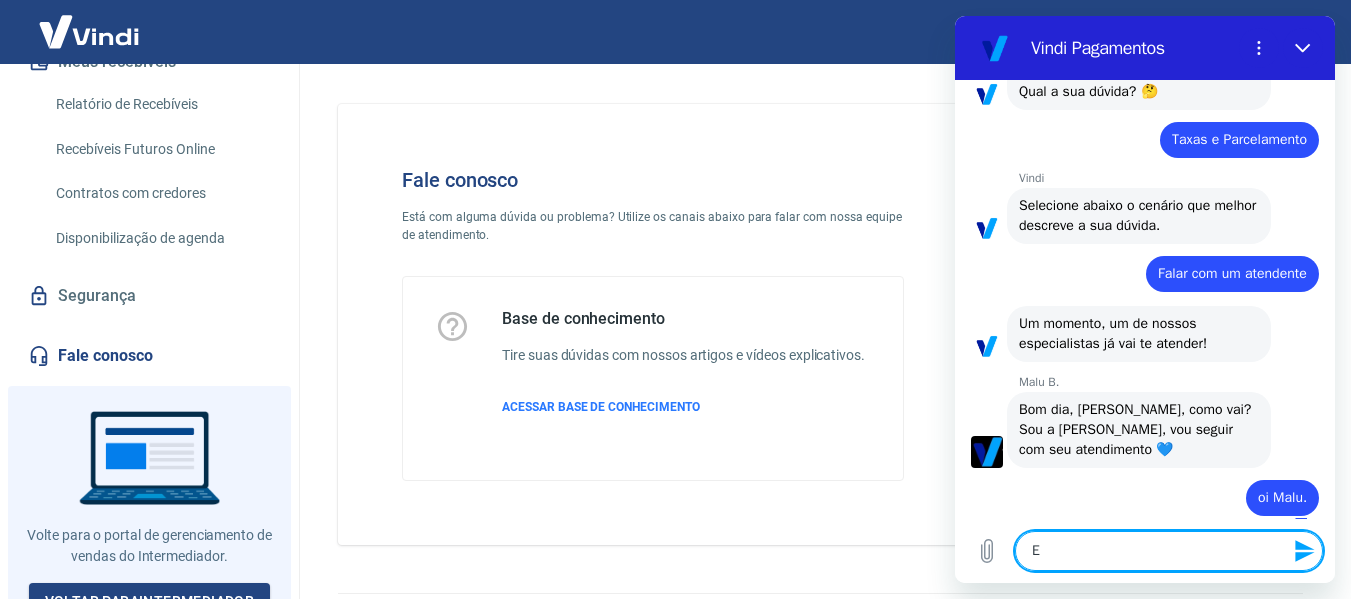 type on "Es" 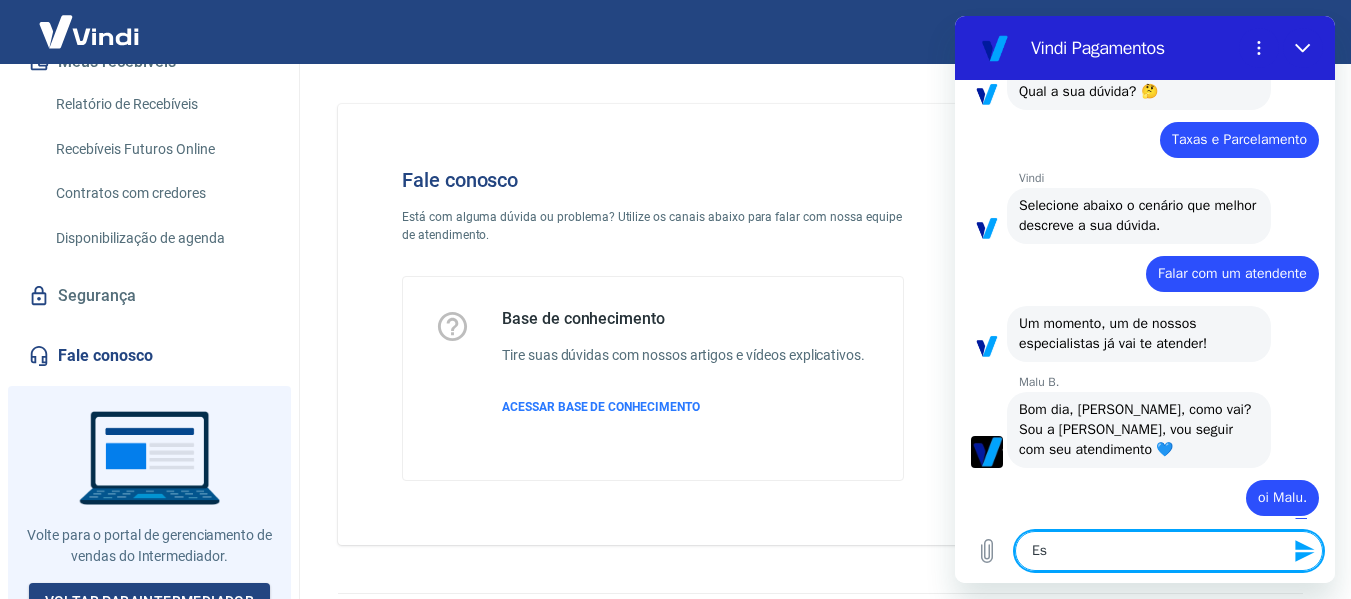 type on "Est" 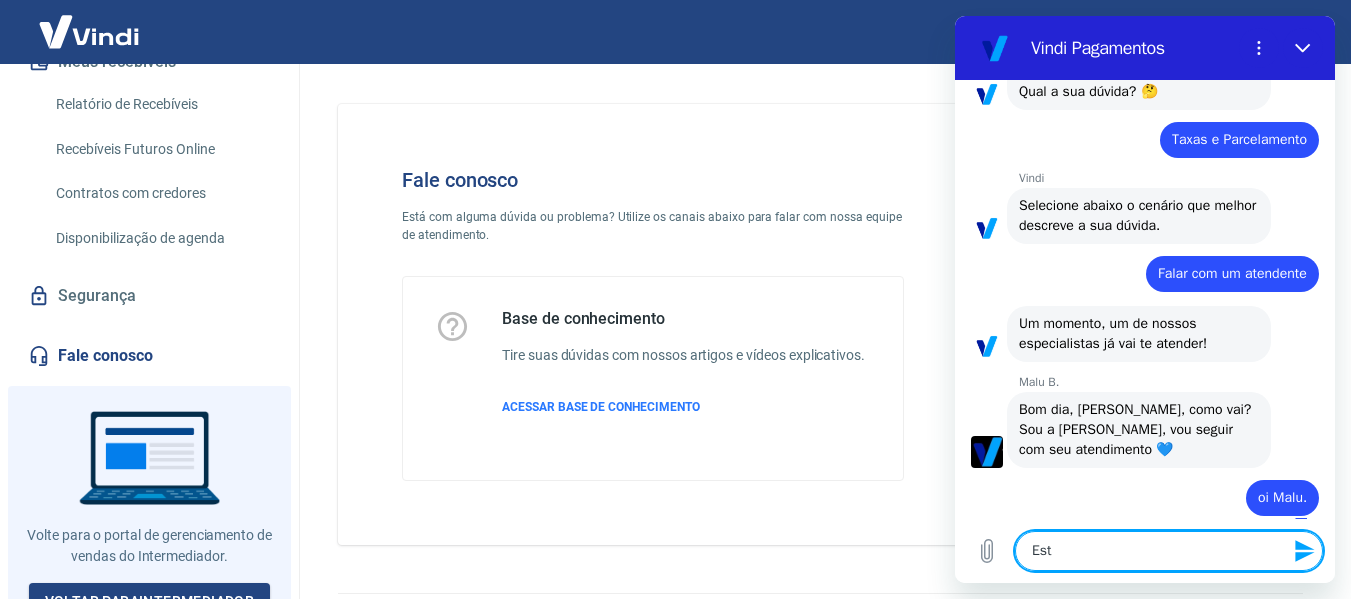 type on "Esta" 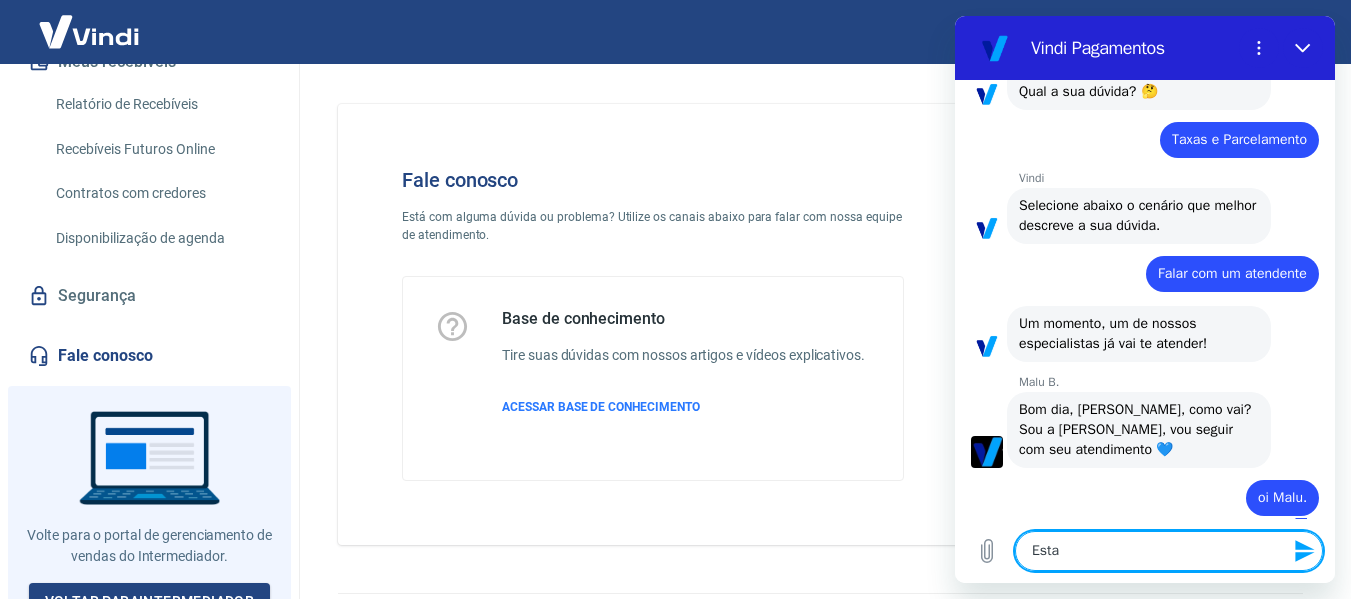 type on "Estav" 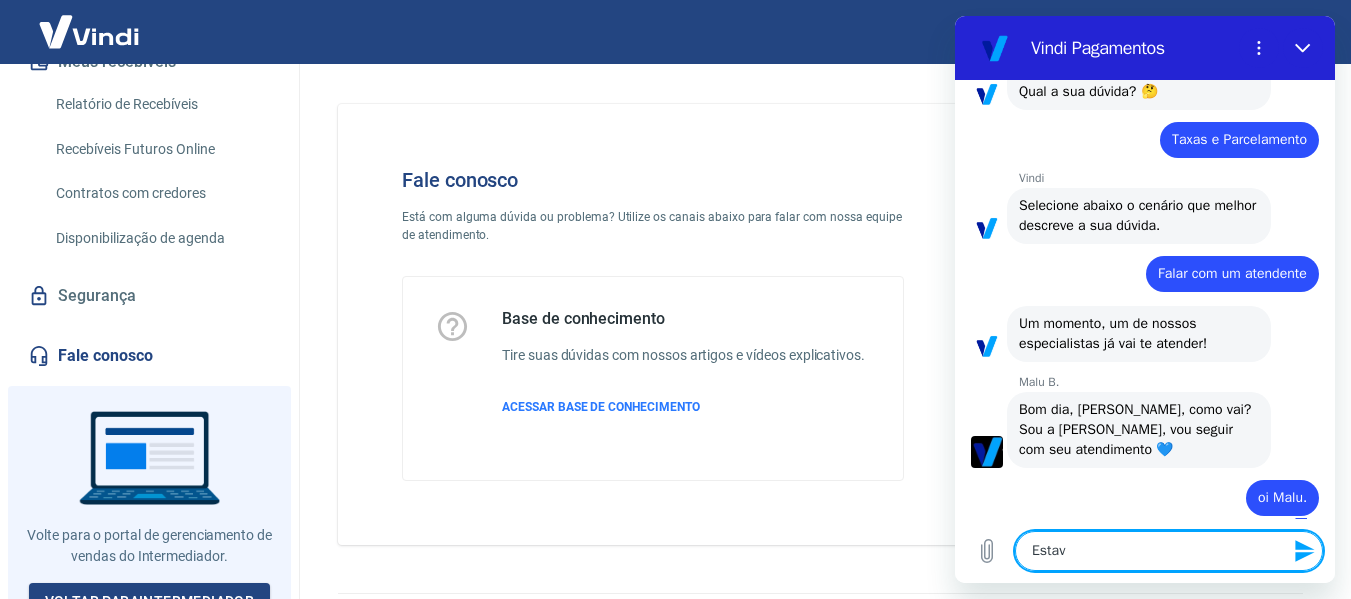 type on "Estava" 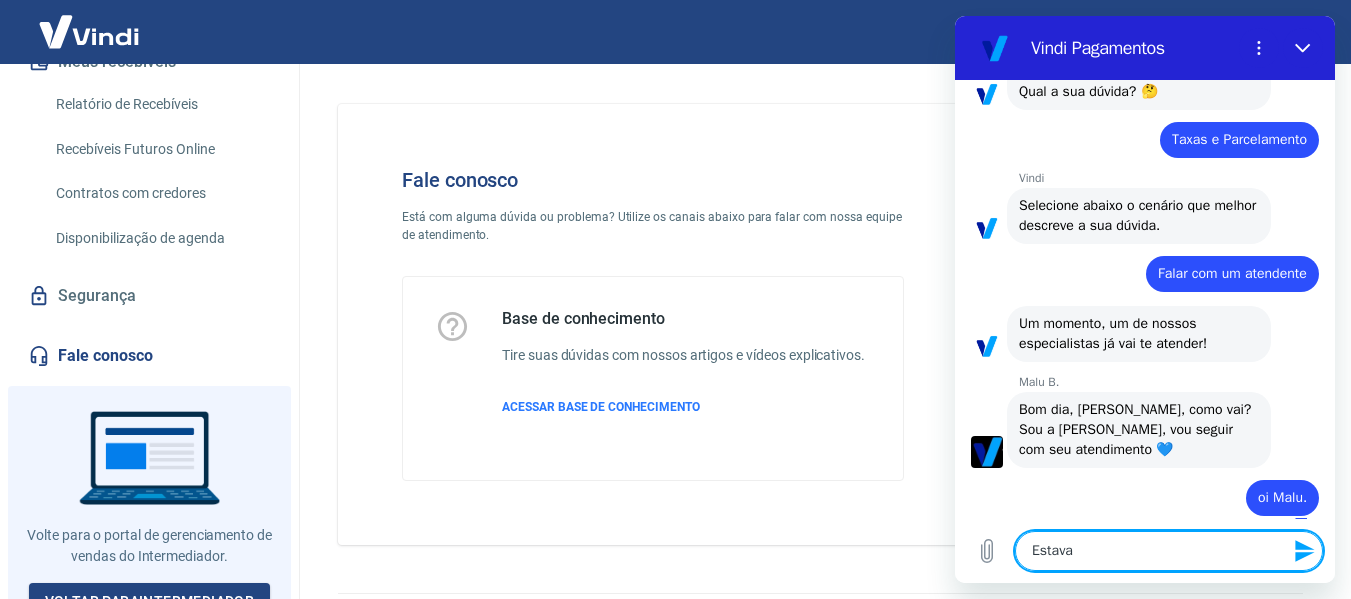 type on "Estava" 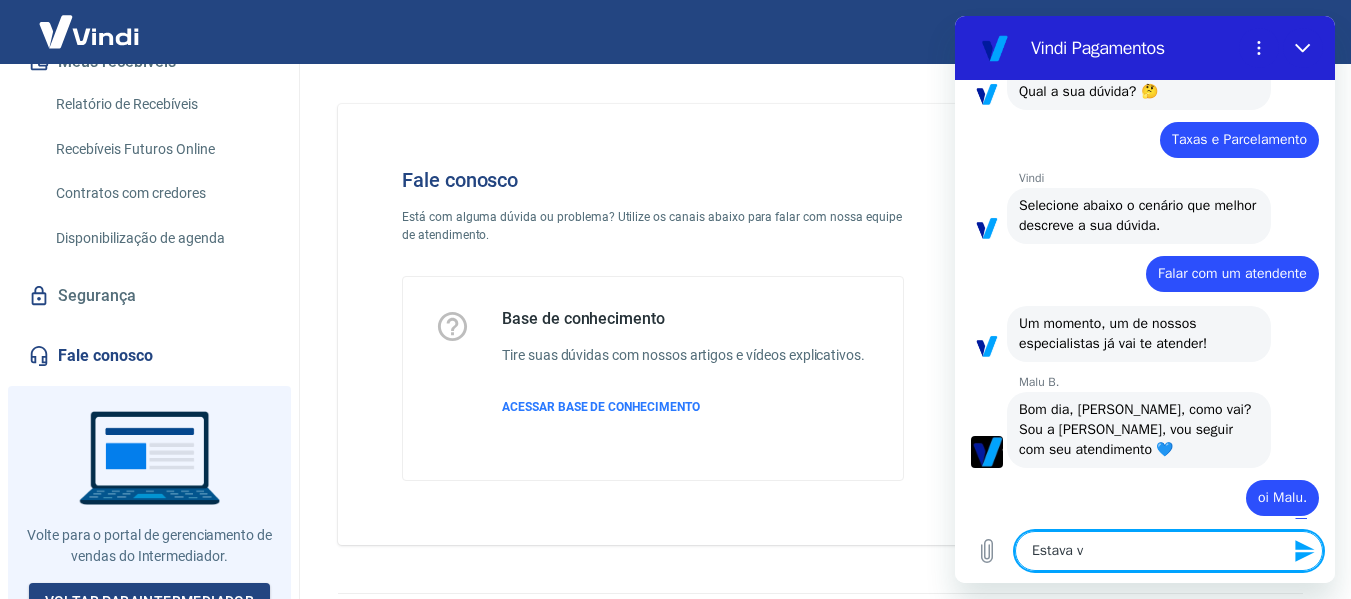 type on "Estava ve" 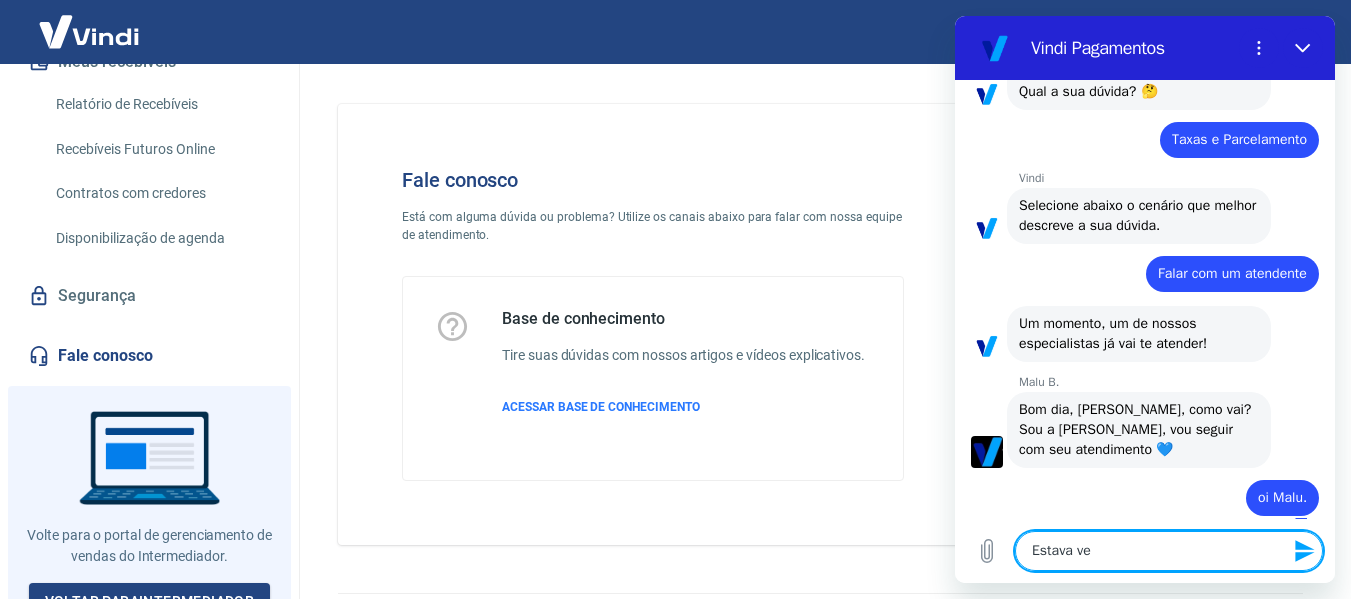 type on "Estava ver" 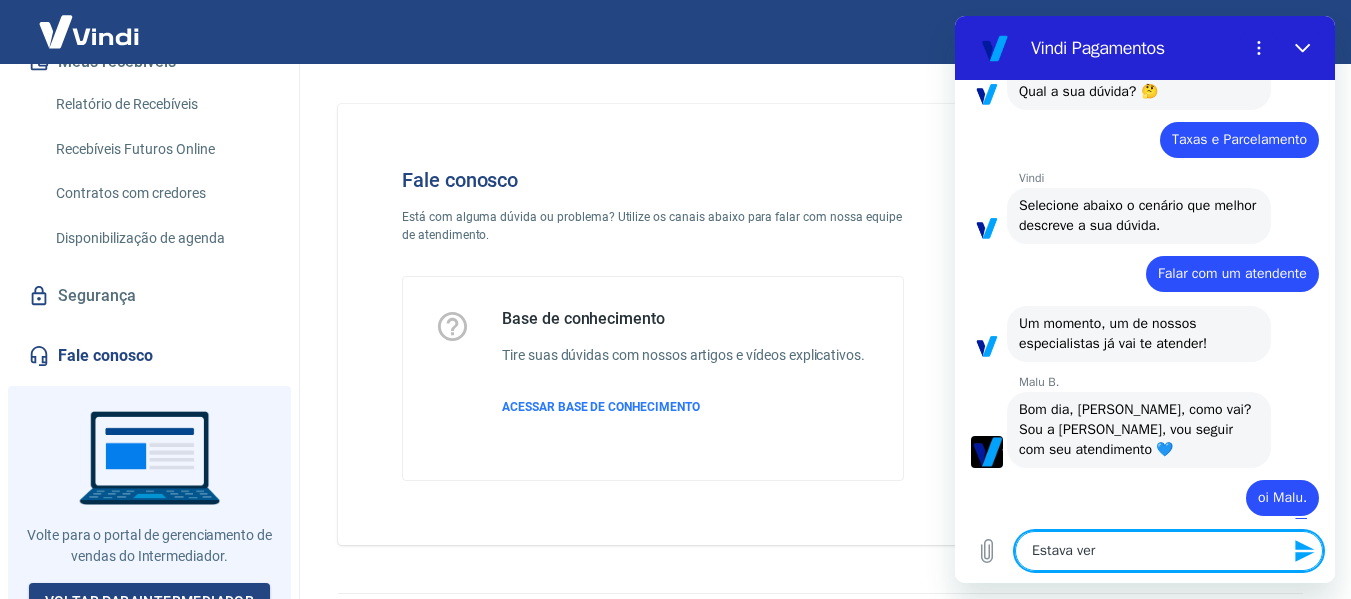 type on "Estava veri" 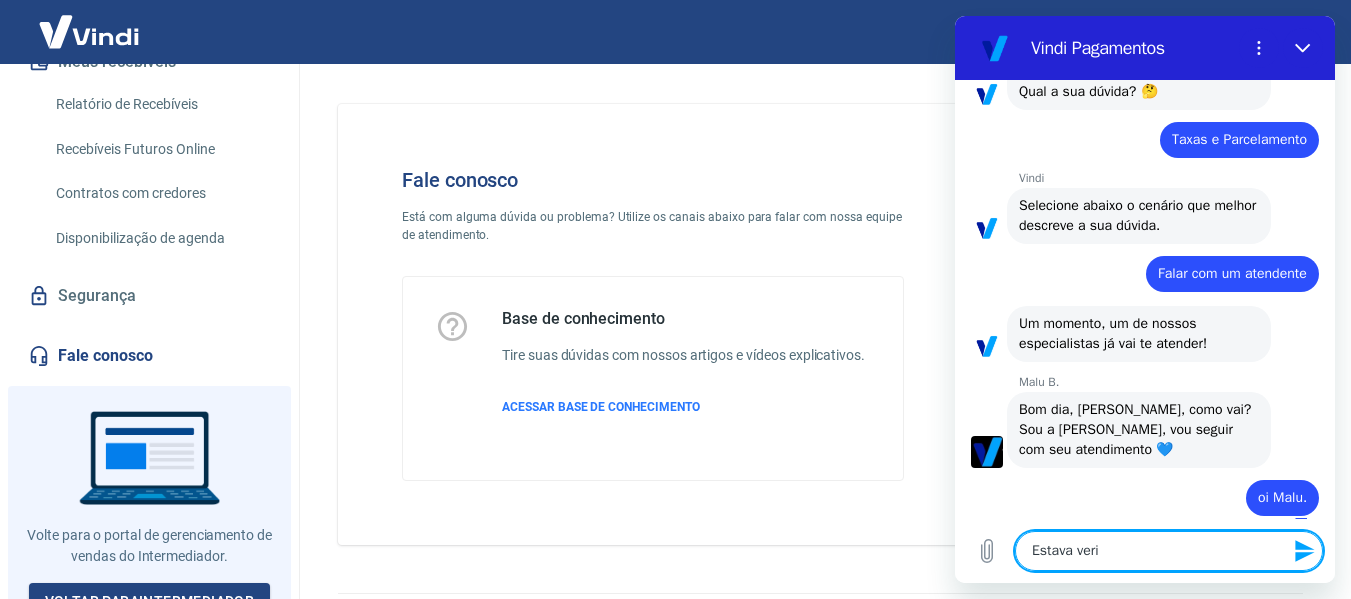 type on "Estava verif" 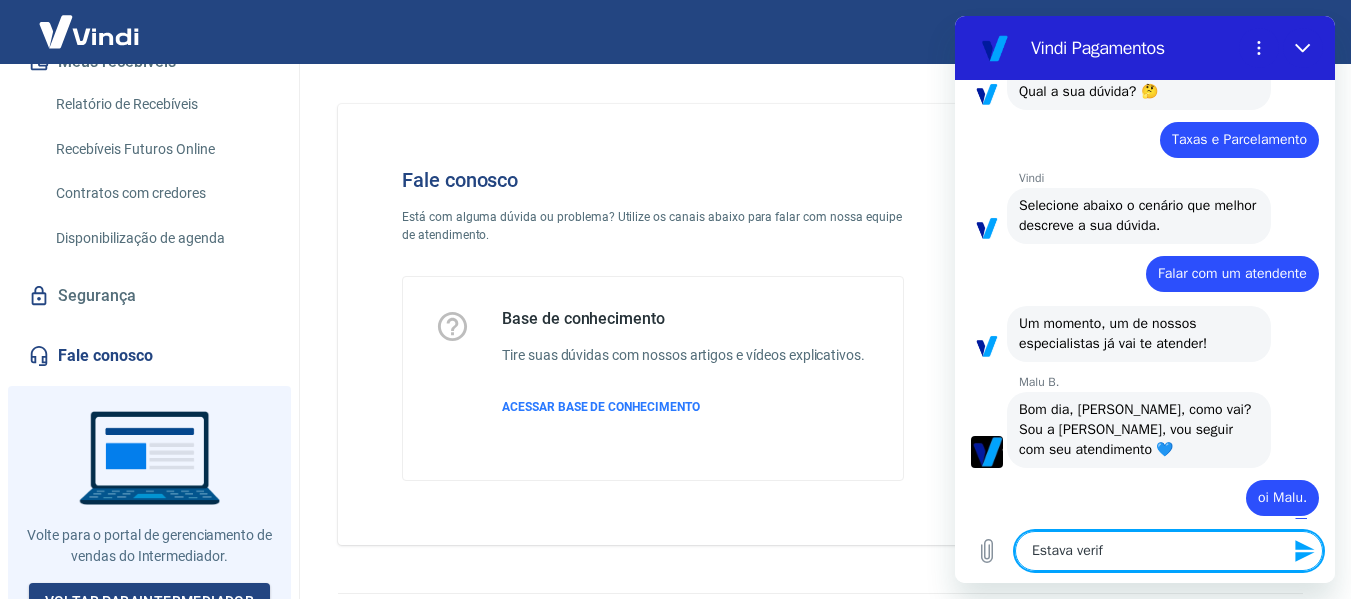 type on "Estava verifi" 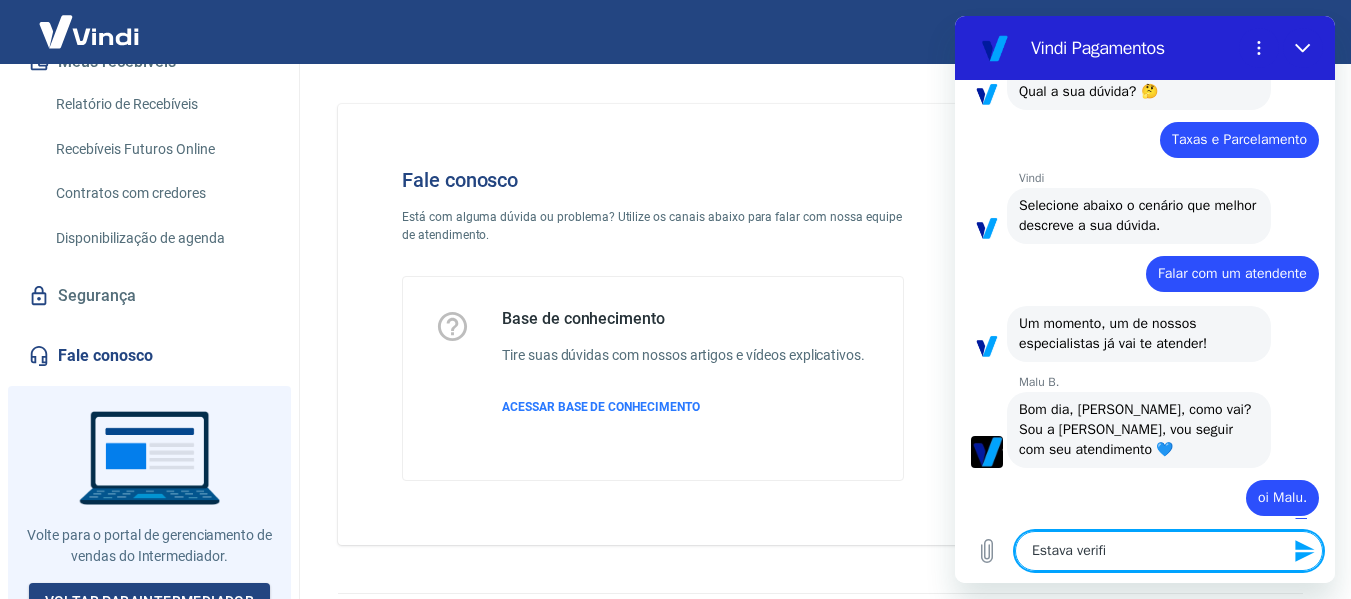 type on "Estava verific" 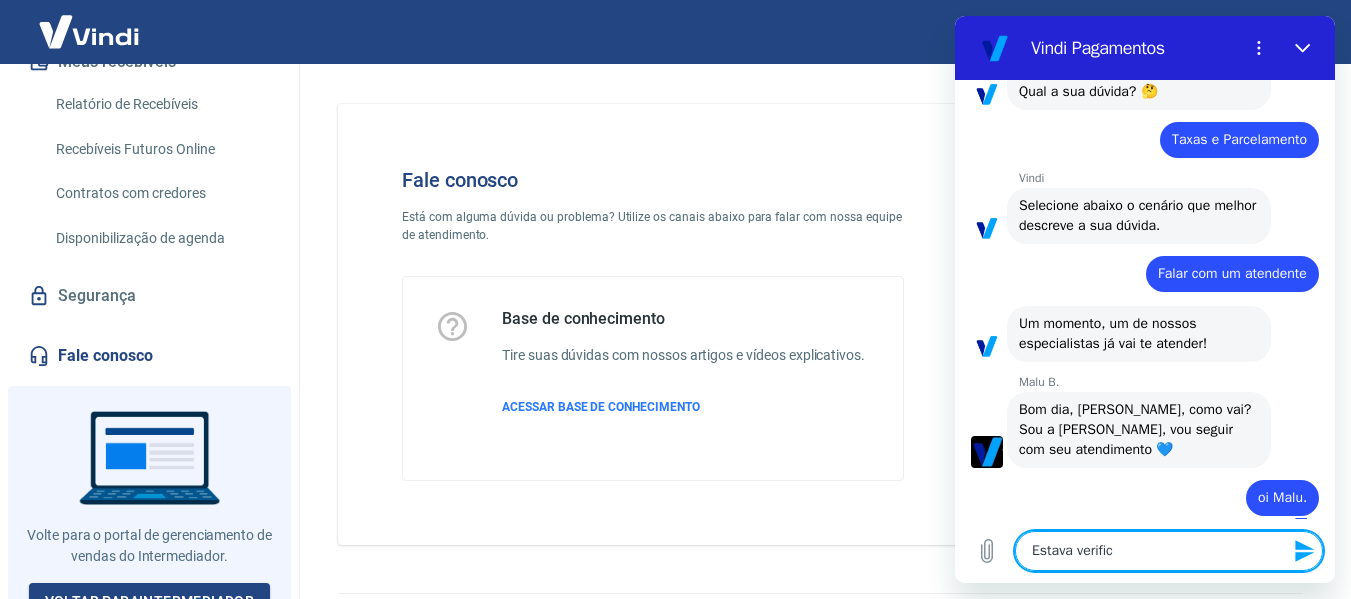 type on "Estava verifica" 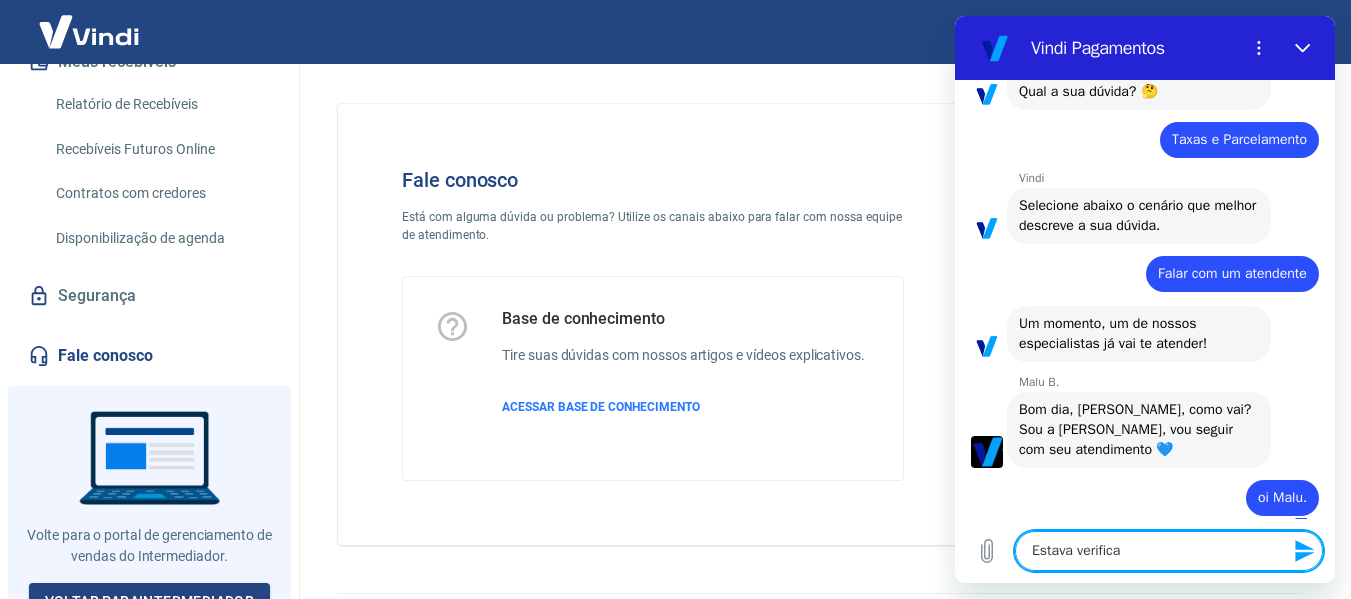 type on "Estava verifican" 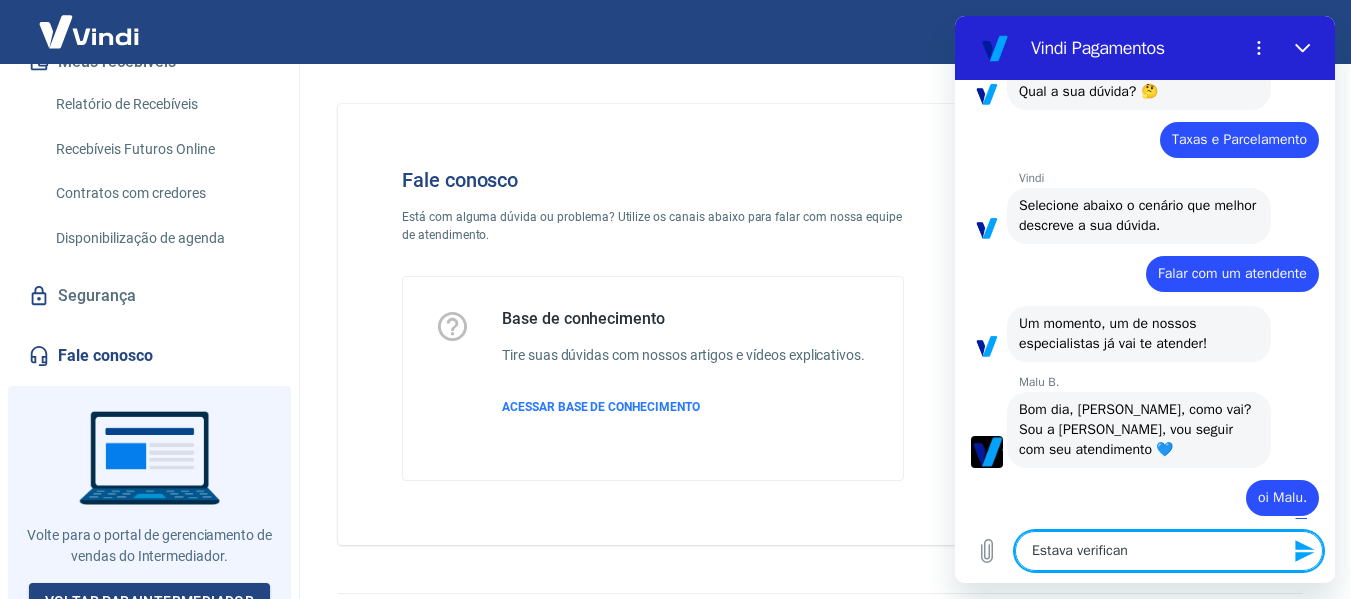 type on "Estava verificand" 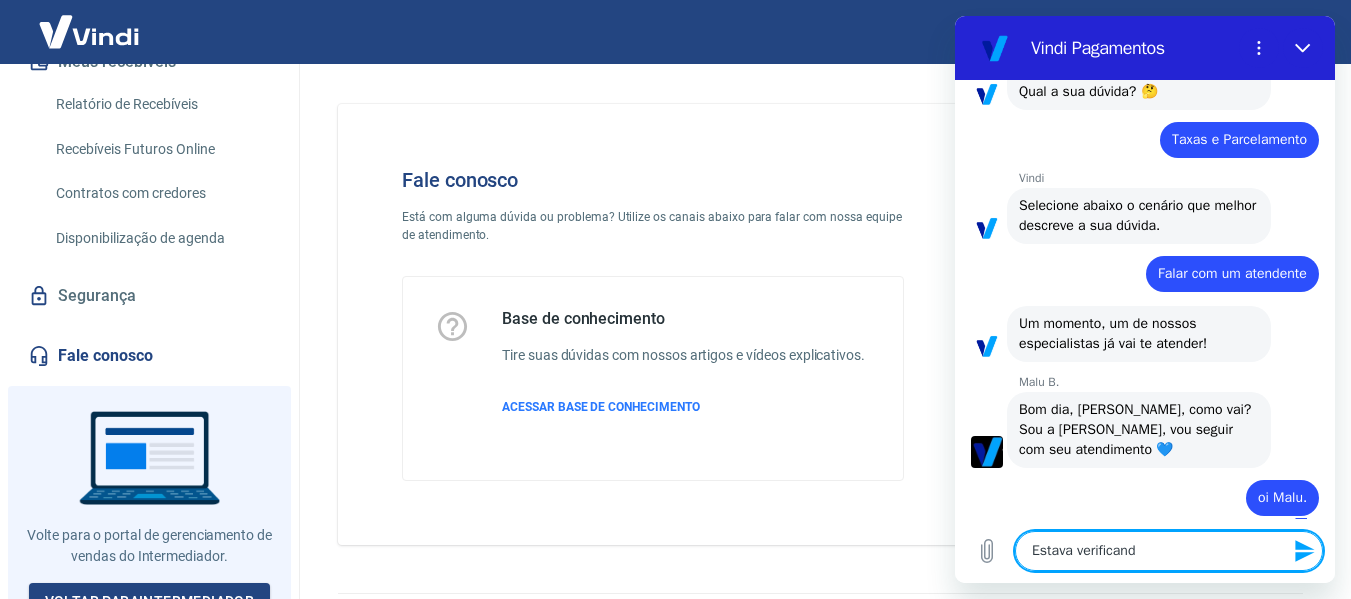 type on "Estava verificando" 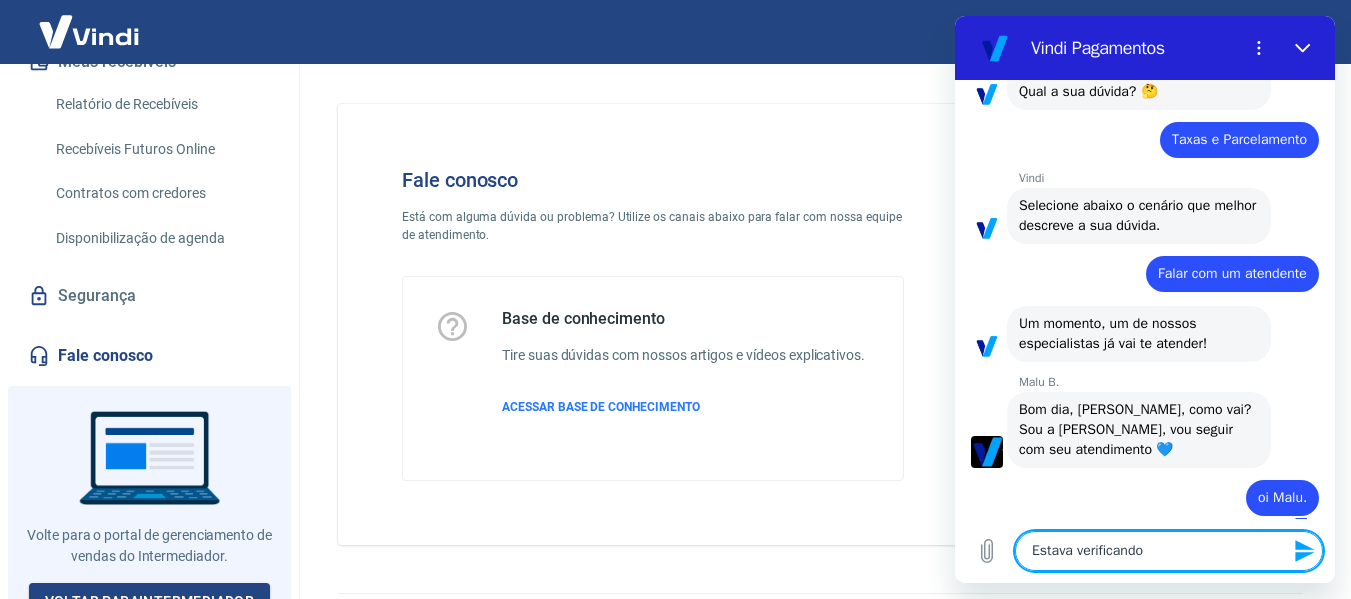 type on "Estava verificando" 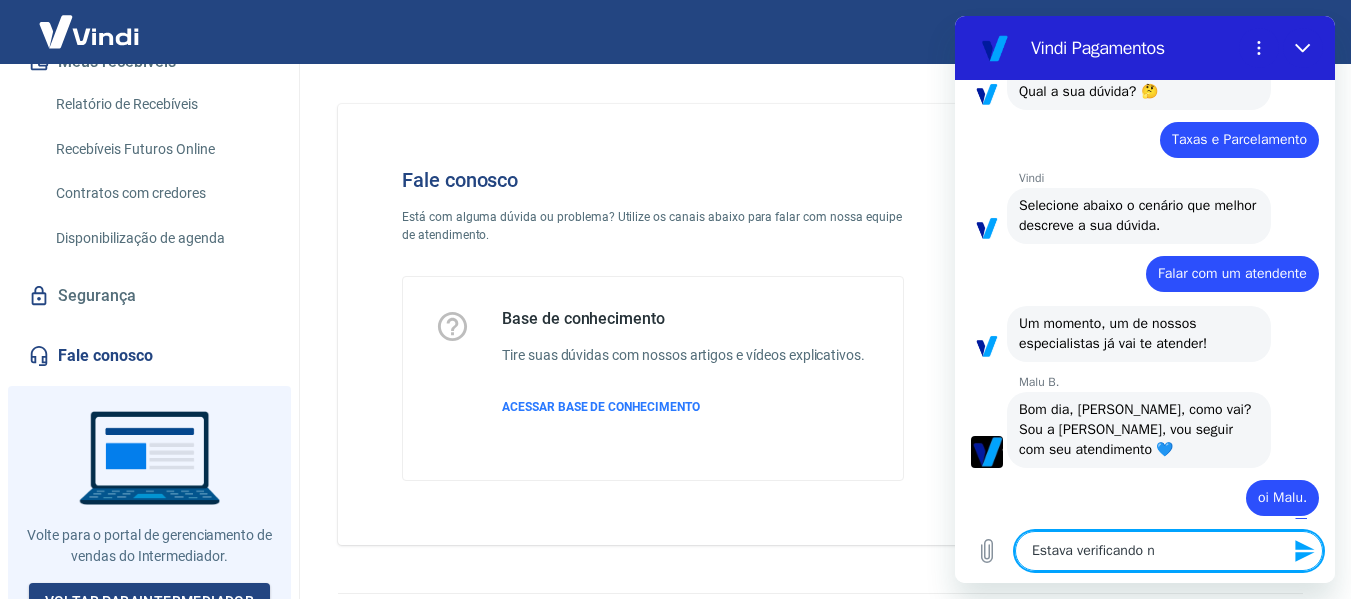 type on "Estava verificando no" 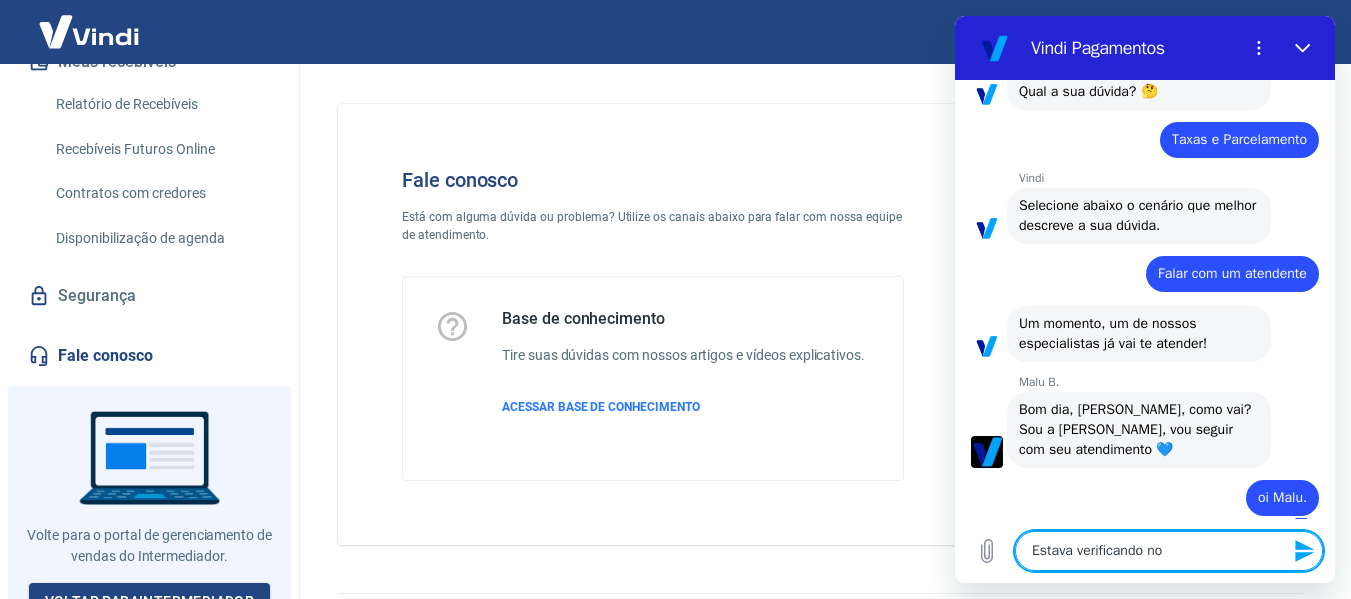type on "Estava verificando nos" 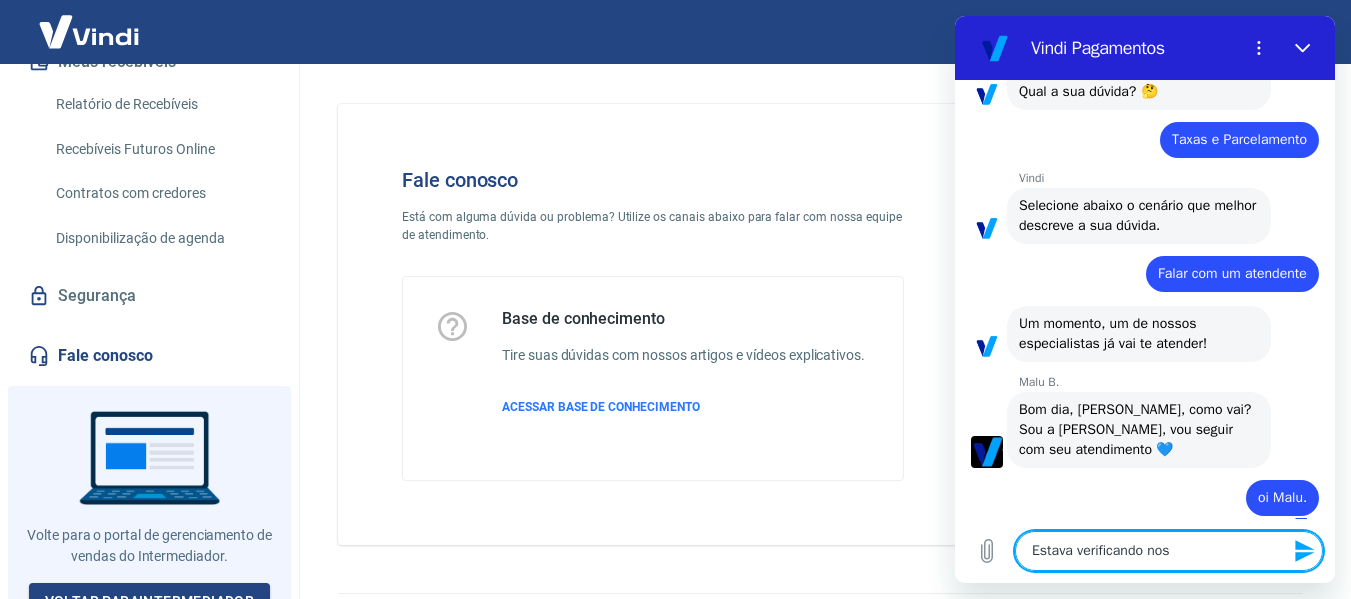 type on "Estava verificando noss" 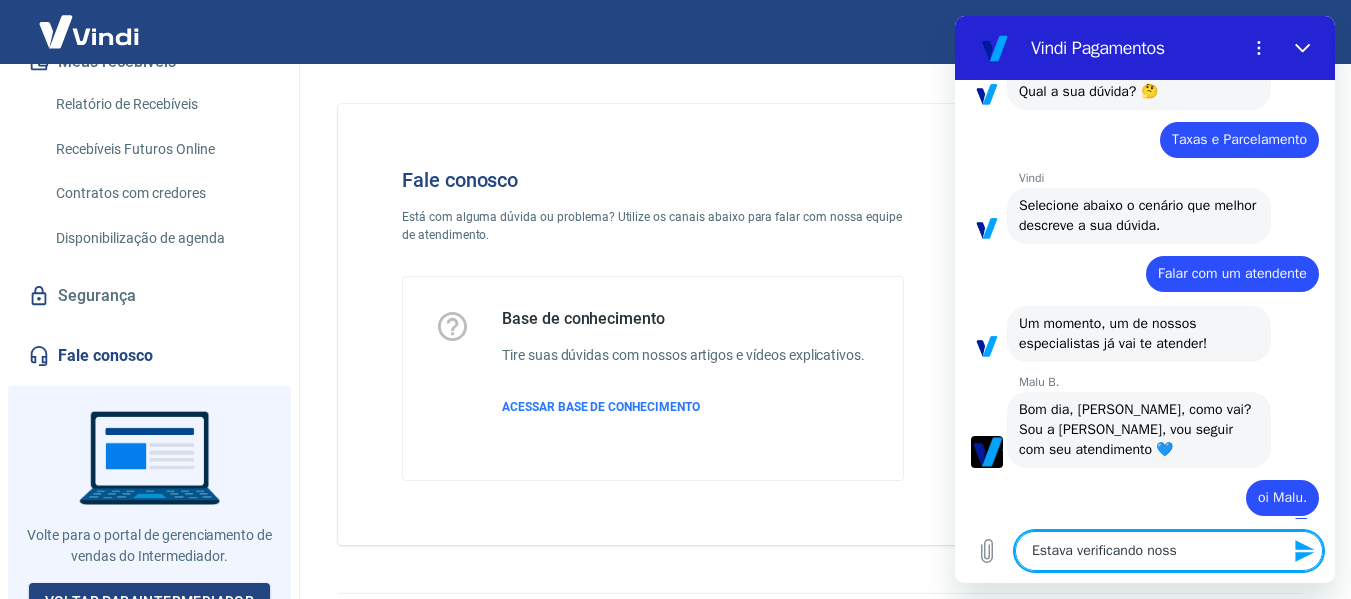 type on "Estava verificando nossa" 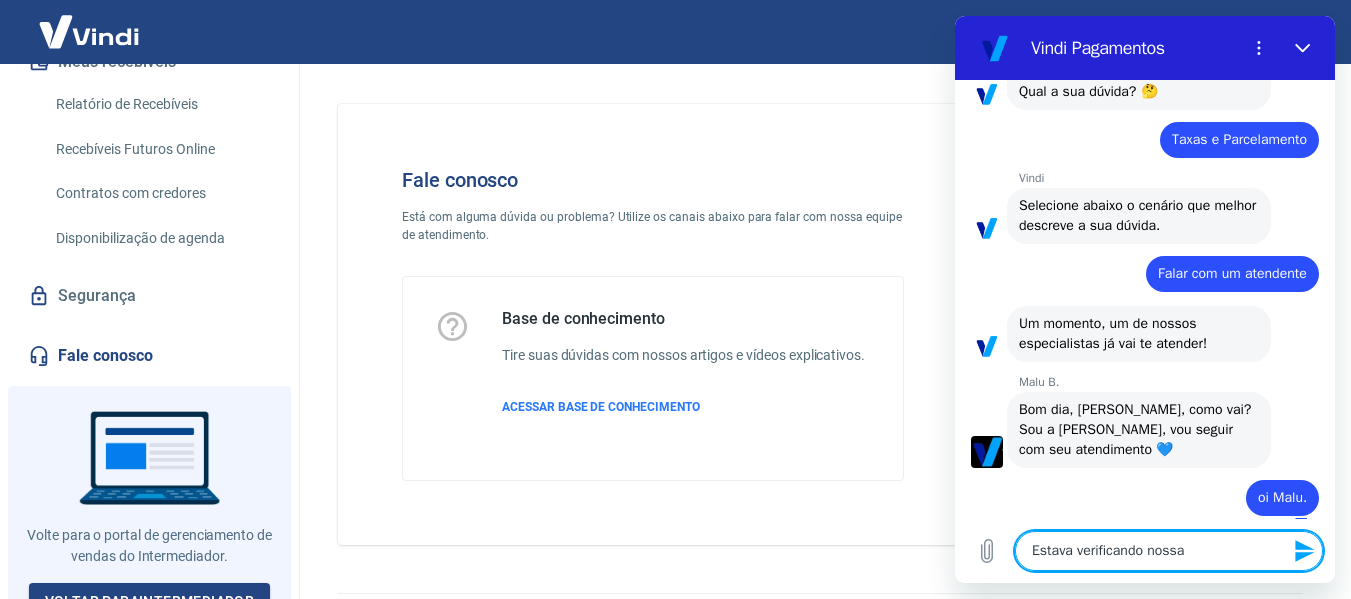 type on "Estava verificando nossas" 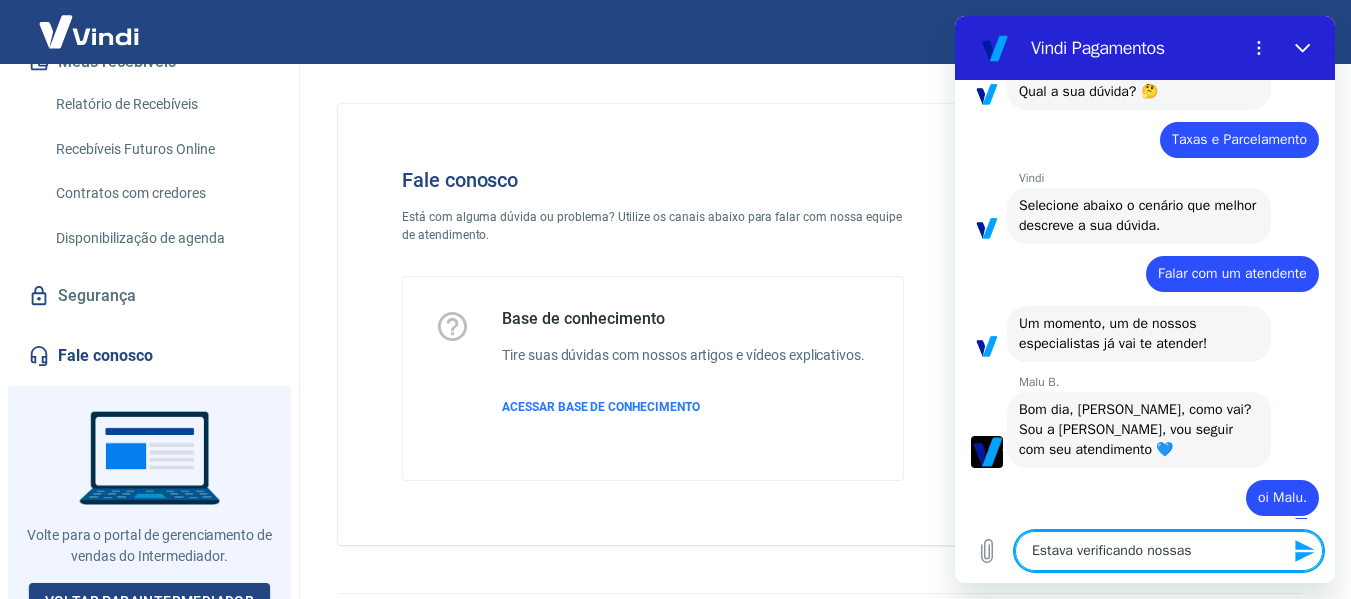 type on "Estava verificando nossas" 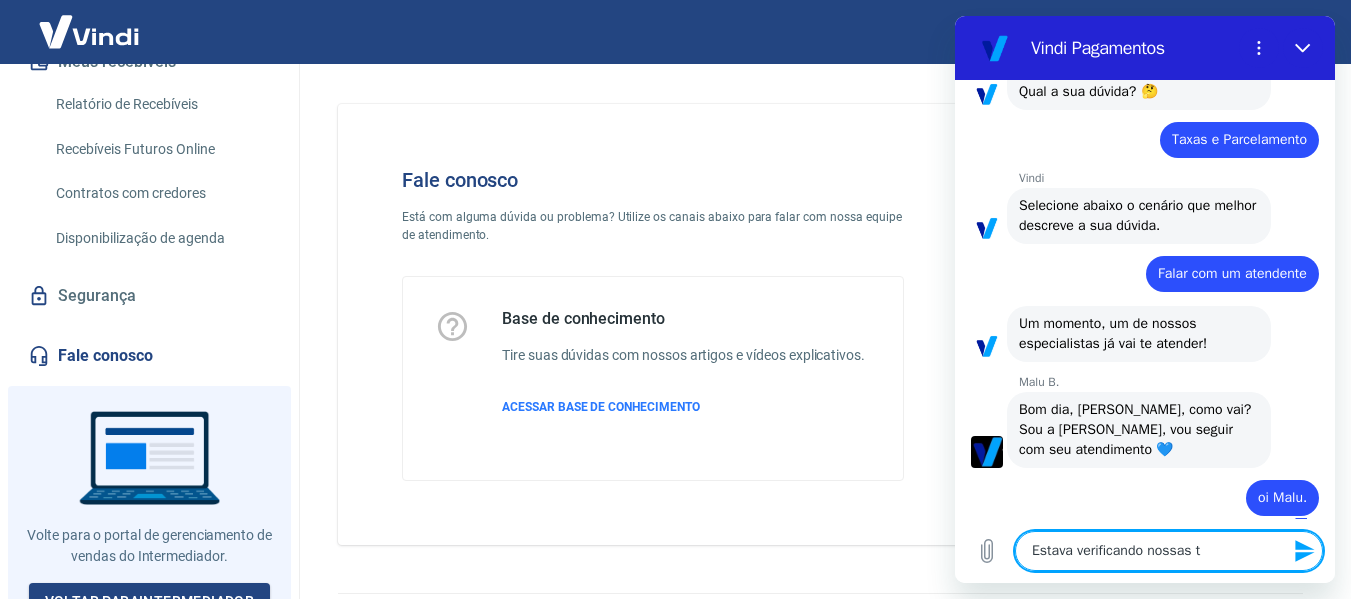 type on "Estava verificando nossas ta" 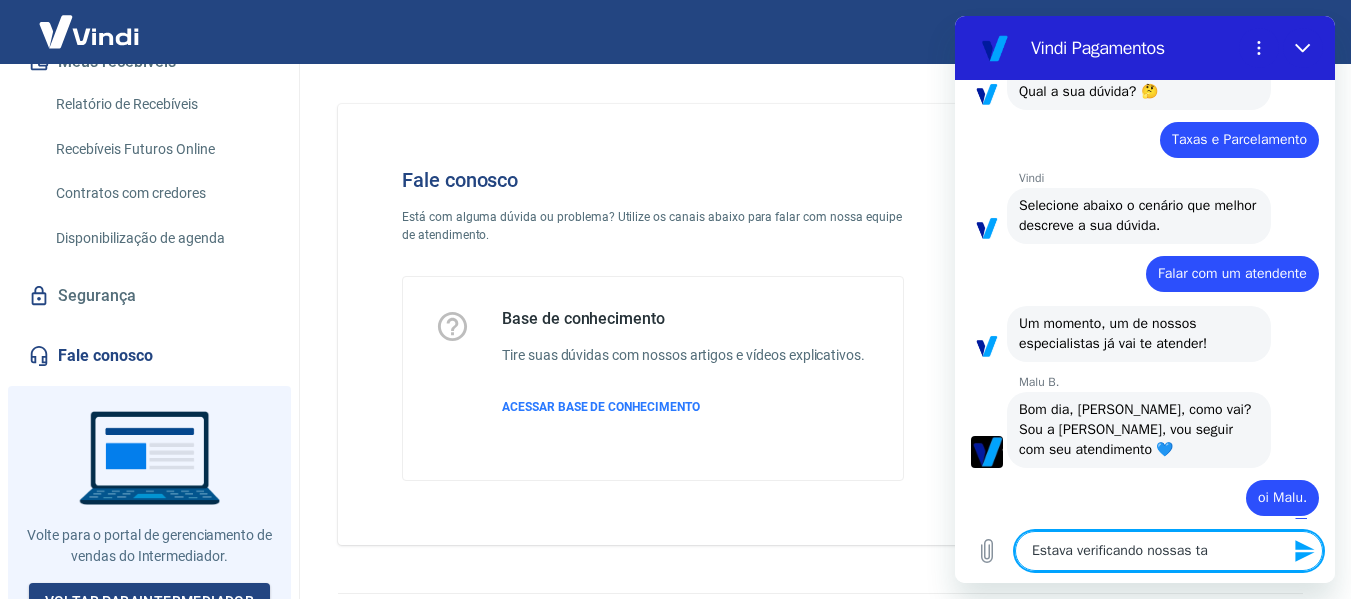 type on "Estava verificando nossas tax" 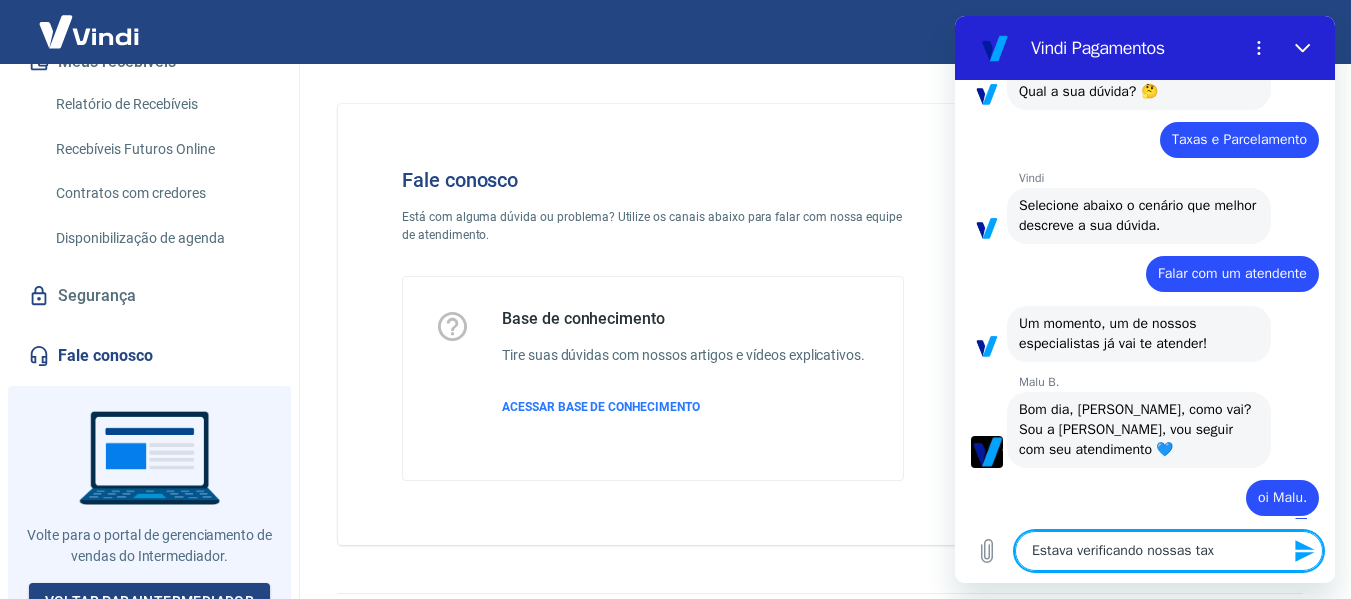 type on "Estava verificando nossas taxa" 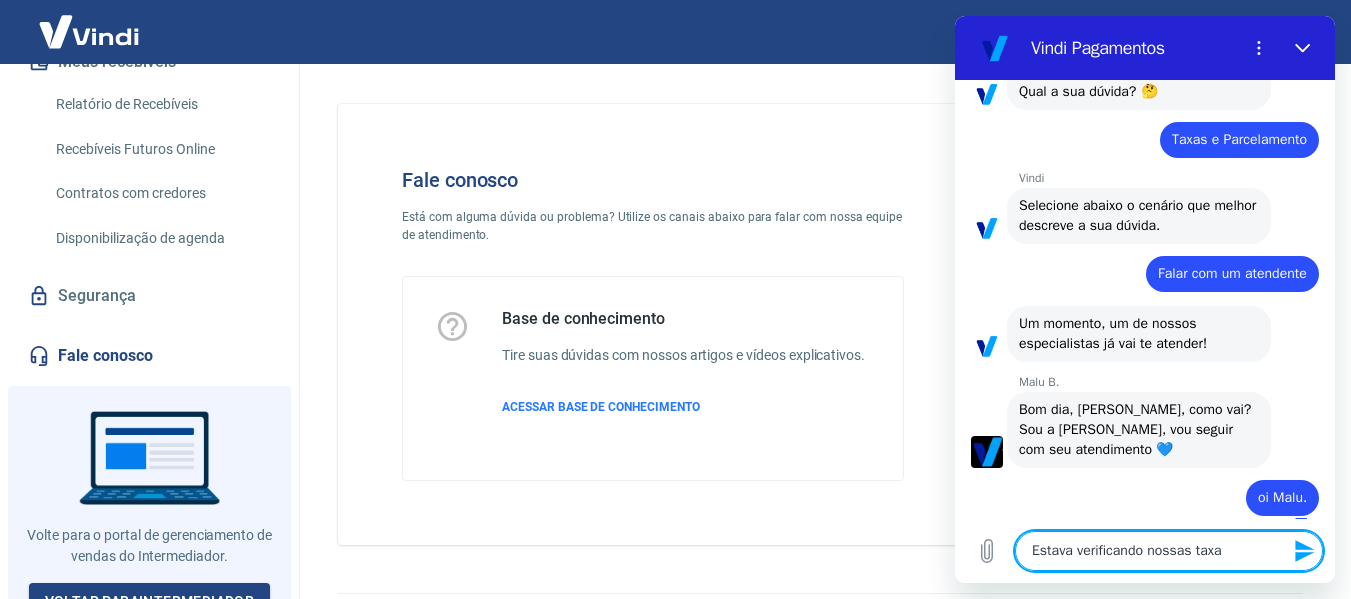type on "Estava verificando nossas taxas" 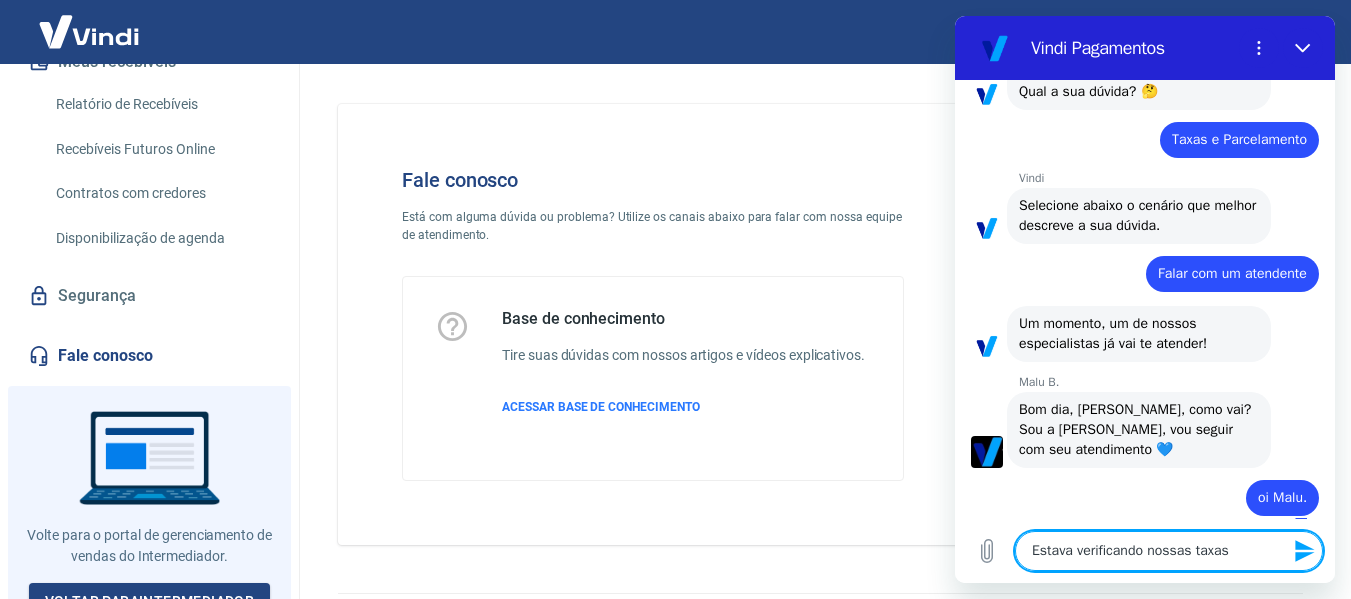 type on "Estava verificando nossas taxas" 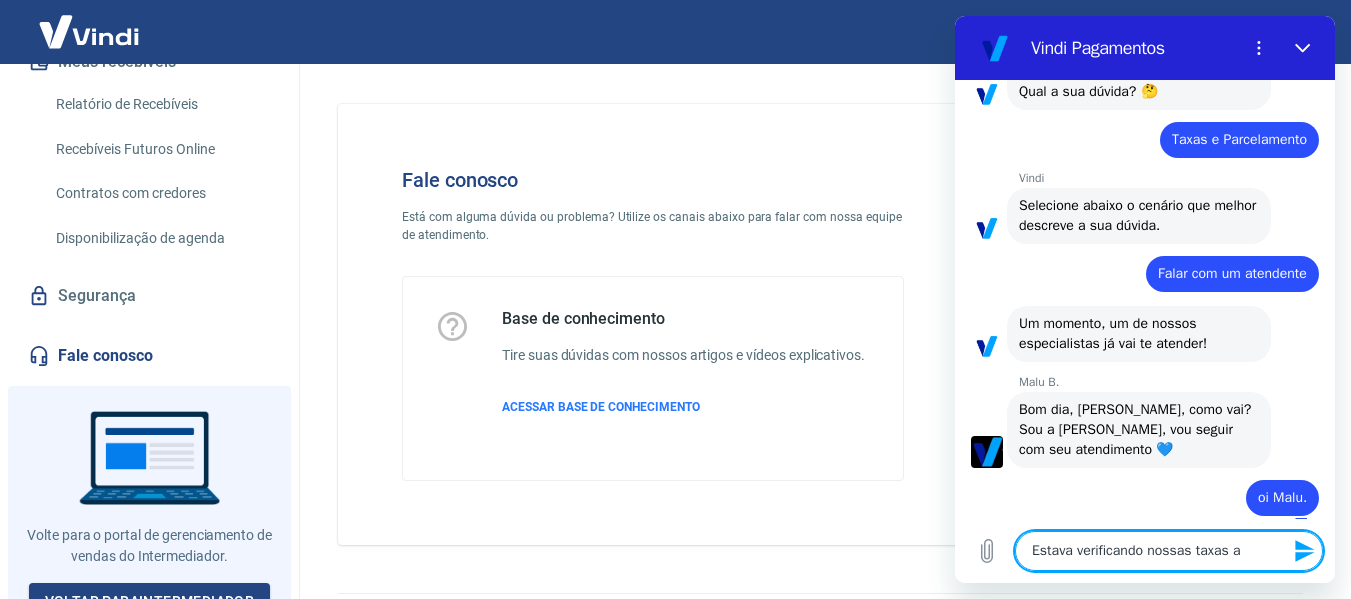 type on "Estava verificando nossas taxas at" 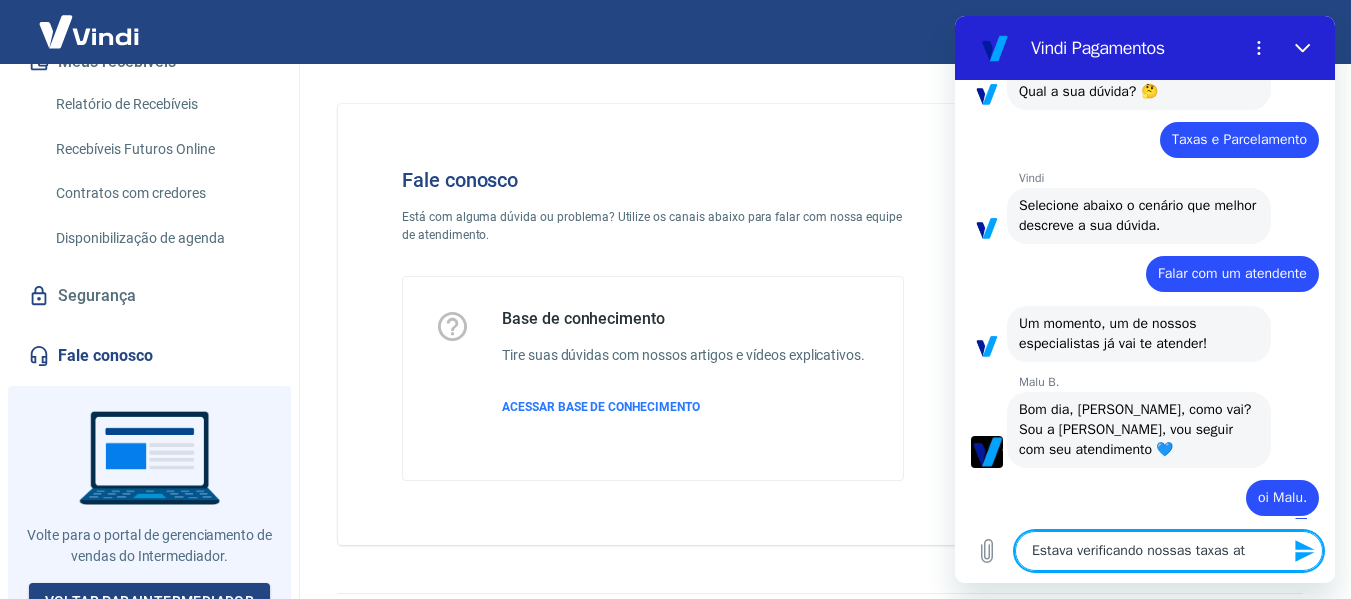 type on "Estava verificando nossas taxas atu" 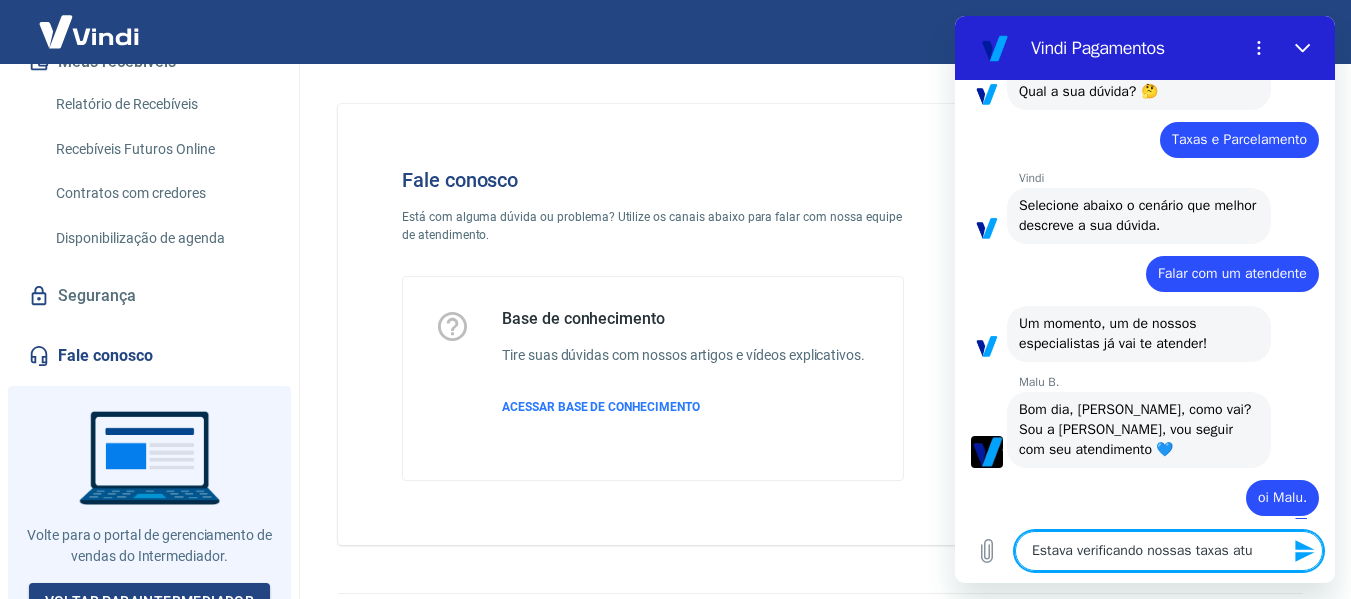 type on "Estava verificando nossas taxas atua" 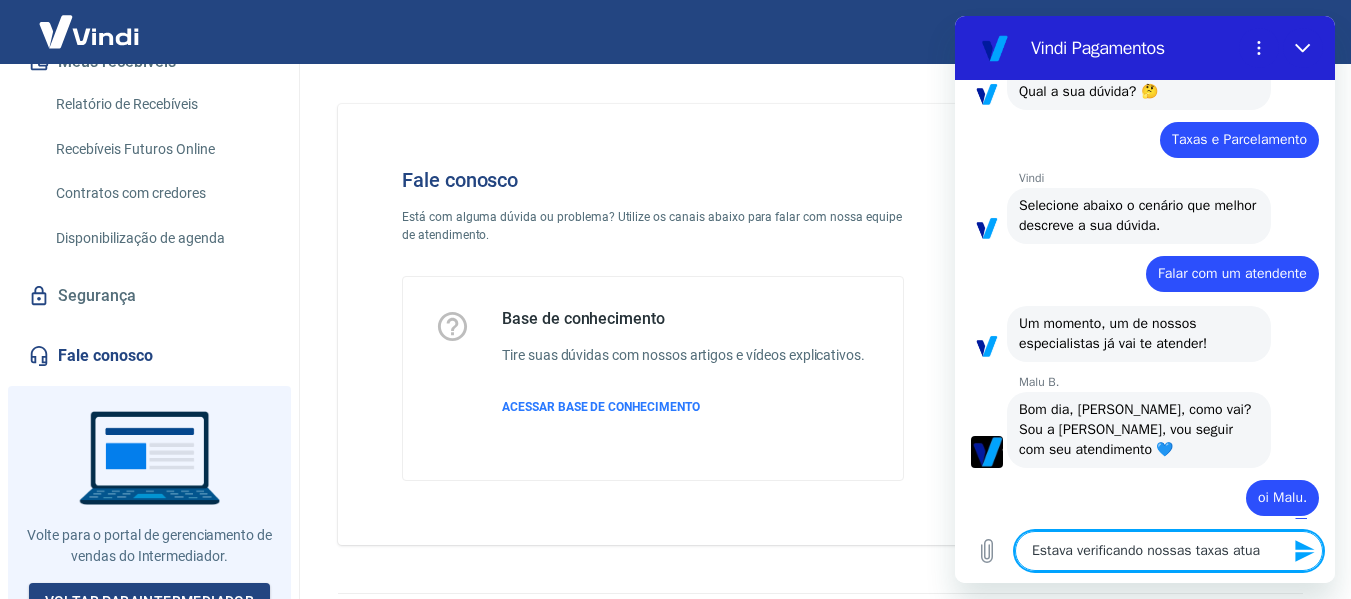 type on "Estava verificando nossas taxas atuai" 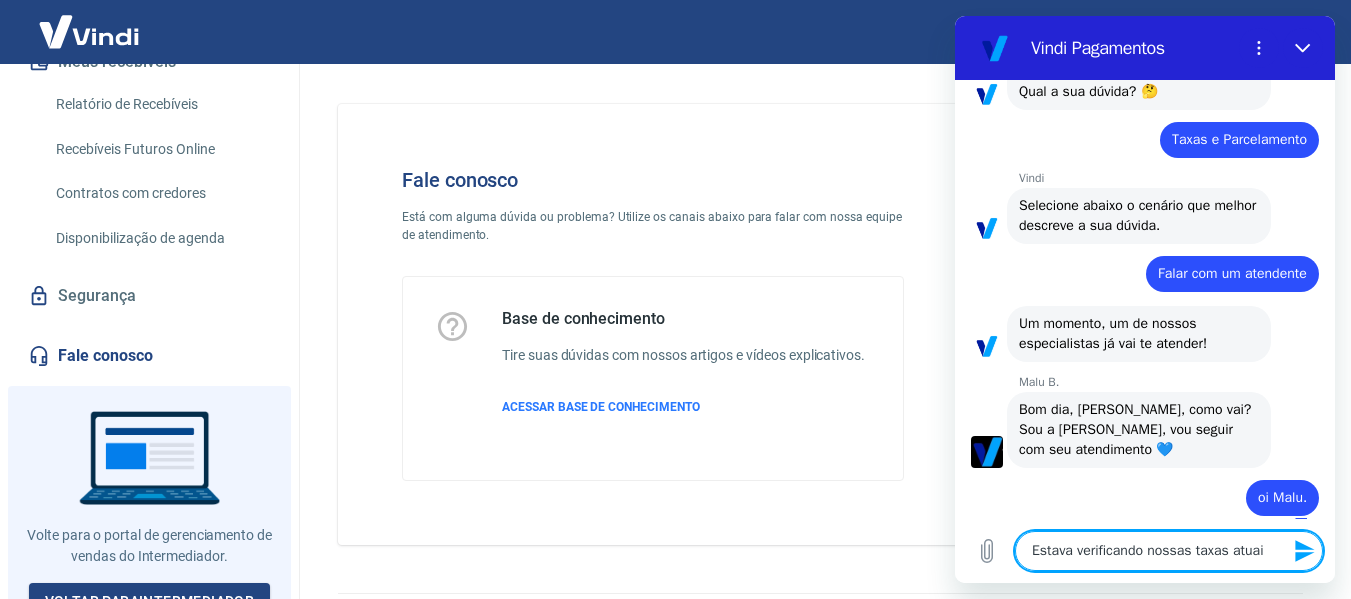 type on "Estava verificando nossas taxas atuais" 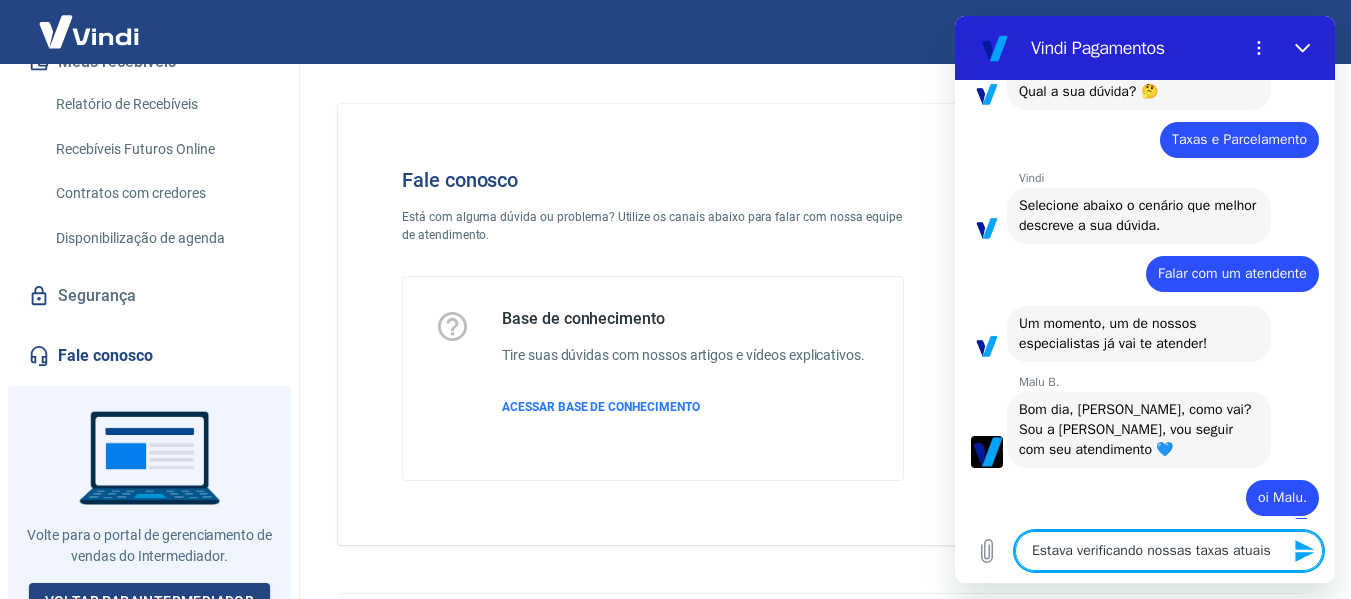 type on "Estava verificando nossas taxas atuais," 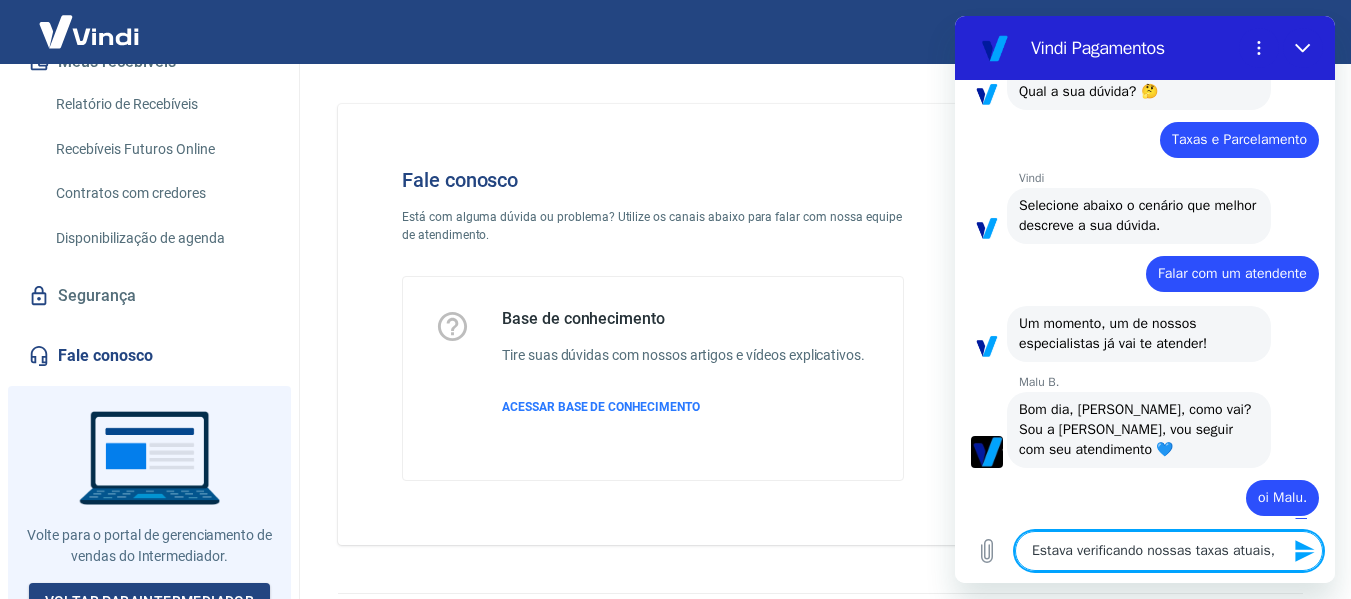 type on "Estava verificando nossas taxas atuais," 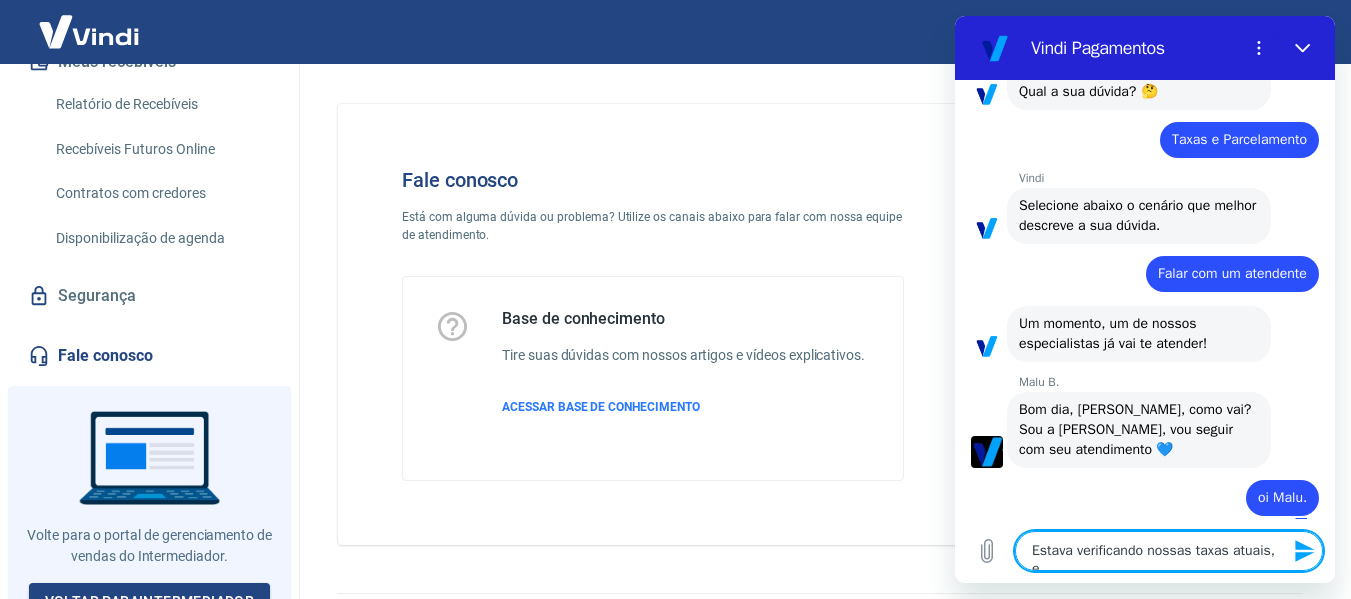 type on "Estava verificando nossas taxas atuais, e" 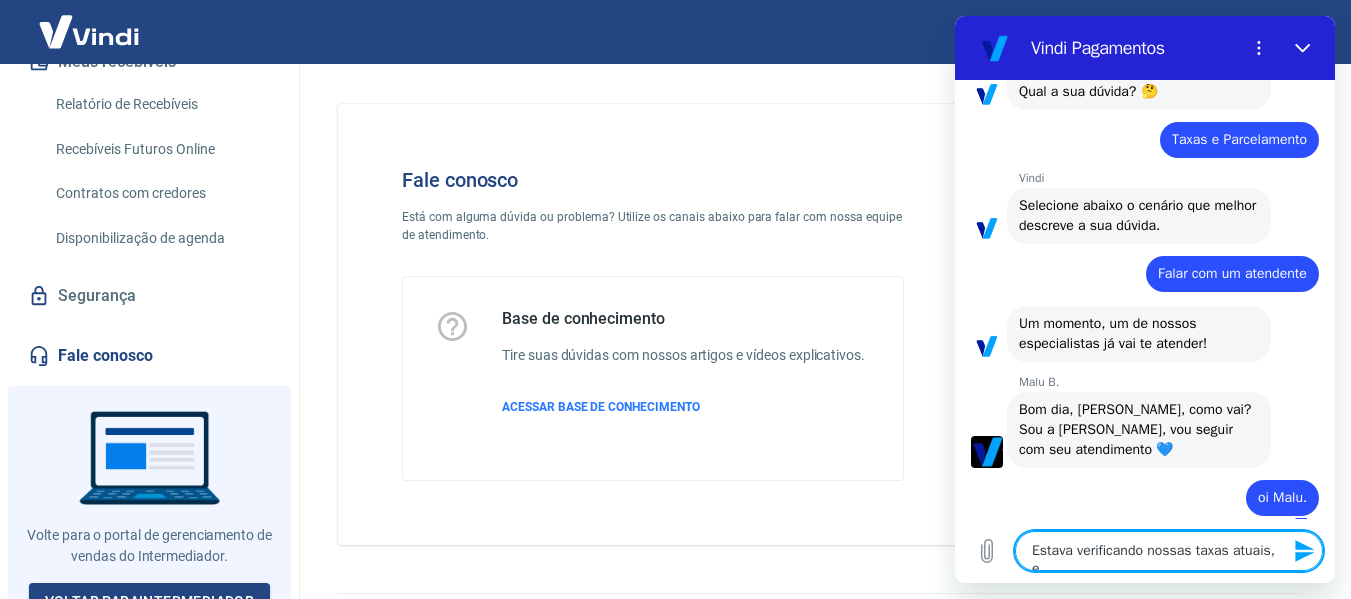 type on "x" 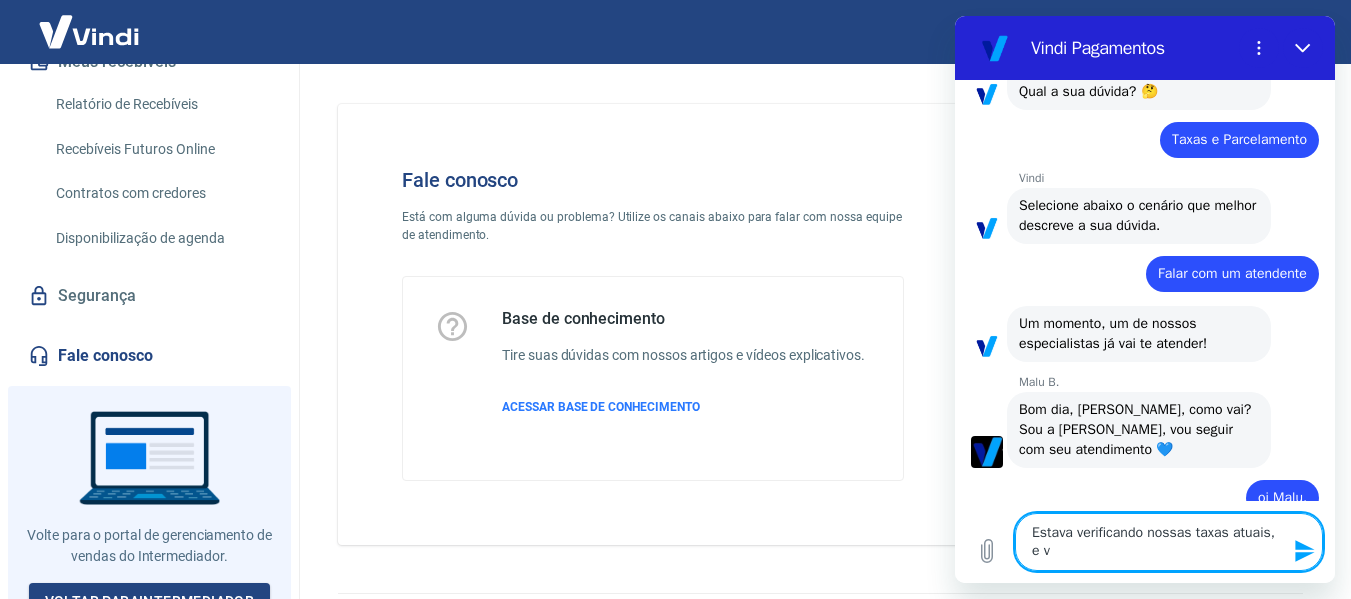 type on "Estava verificando nossas taxas atuais, e vi" 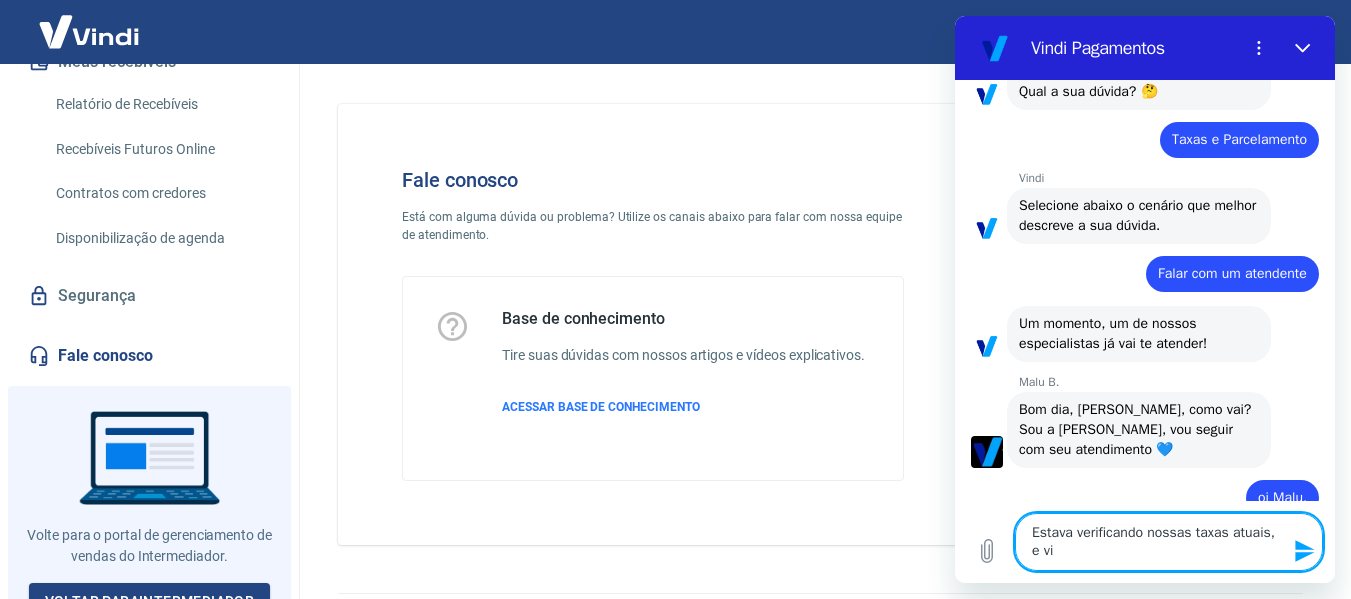 type on "Estava verificando nossas taxas atuais, e vi" 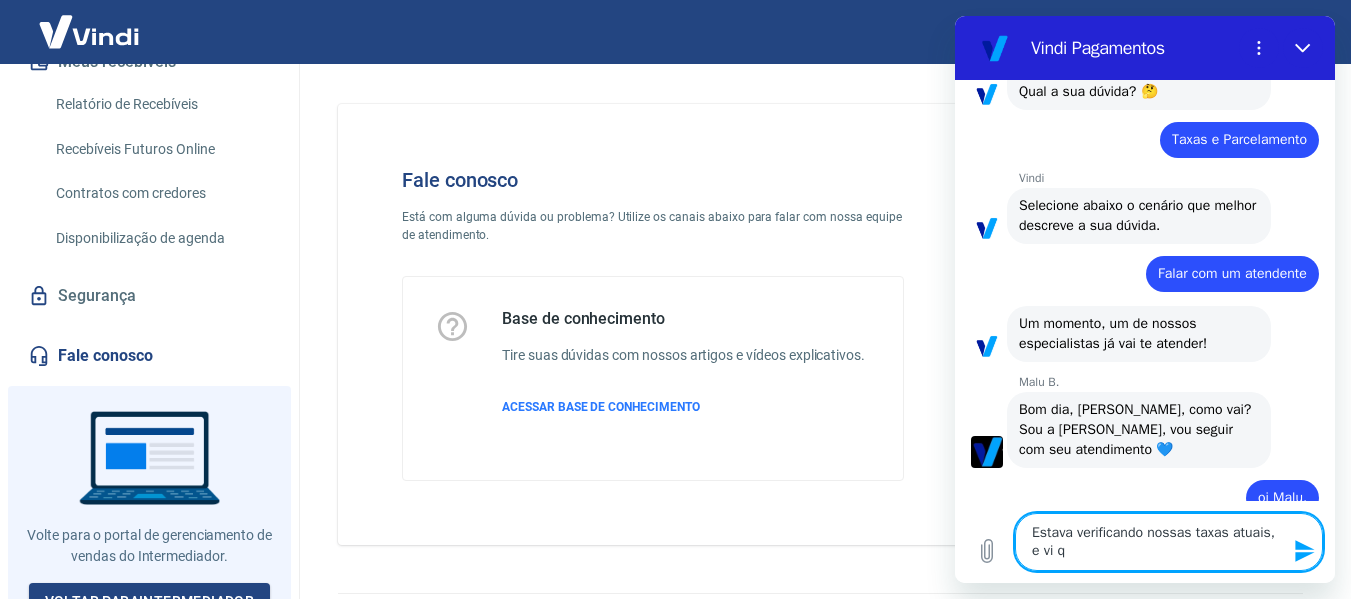 type on "Estava verificando nossas taxas atuais, e vi qu" 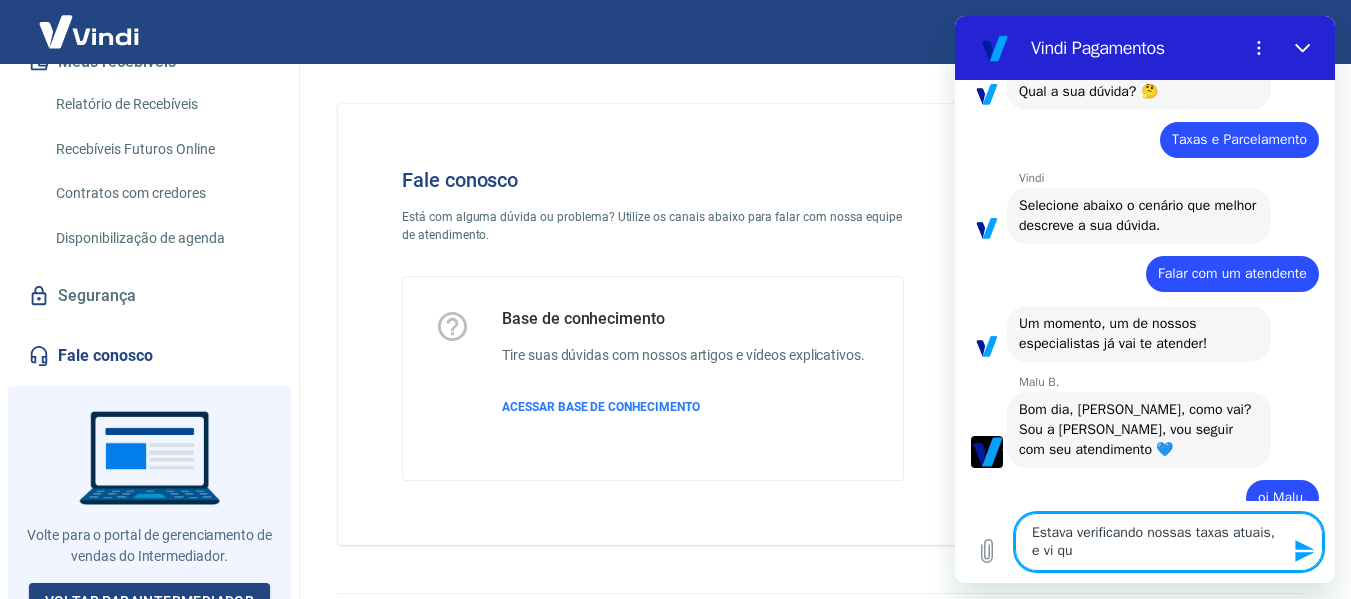 type on "Estava verificando nossas taxas atuais, e vi que" 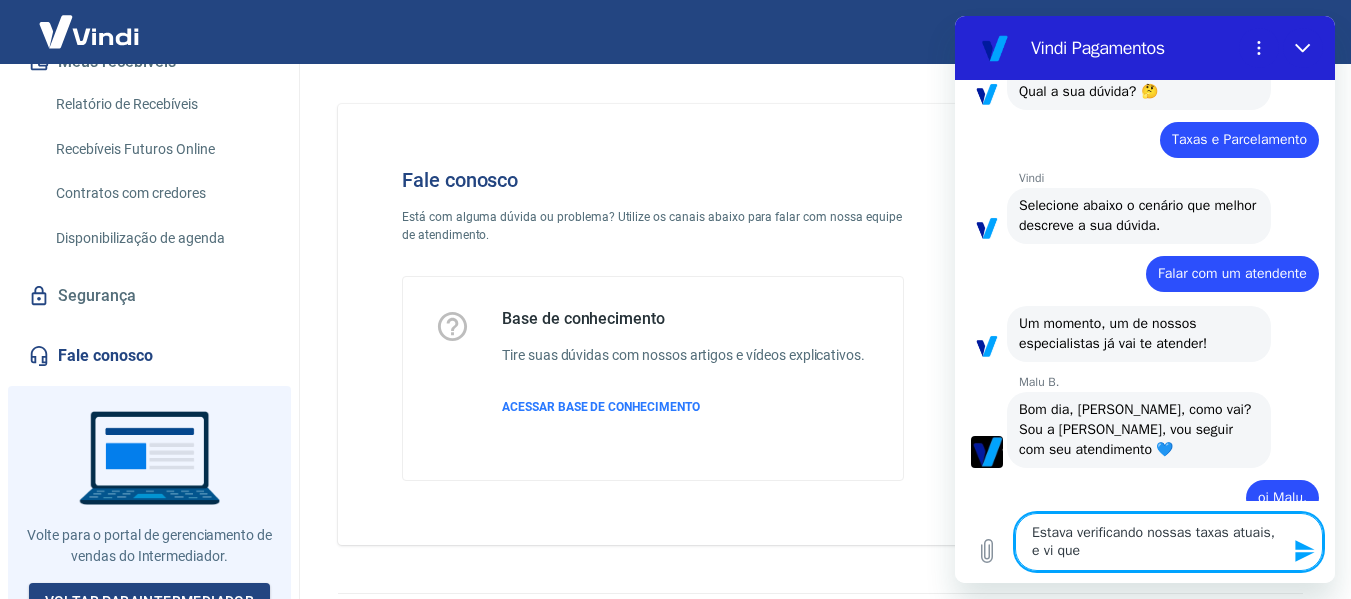 type on "Estava verificando nossas taxas atuais, e vi que" 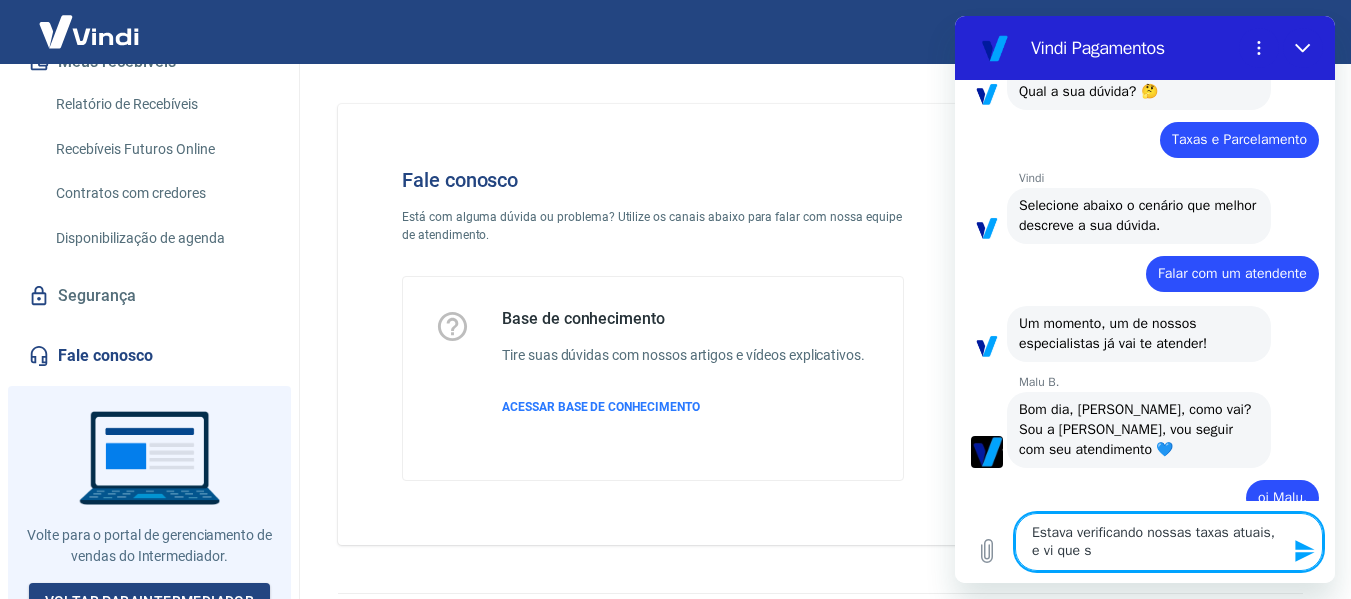 type on "Estava verificando nossas taxas atuais, e vi que su" 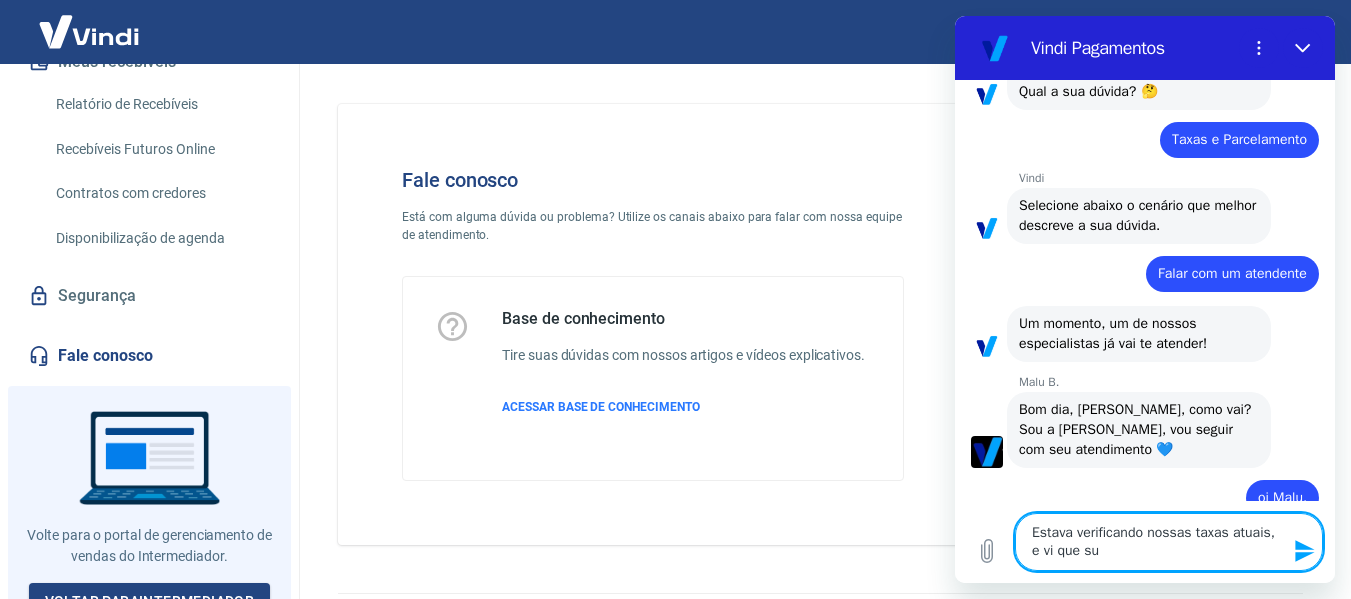 type on "Estava verificando nossas taxas atuais, e vi que sub" 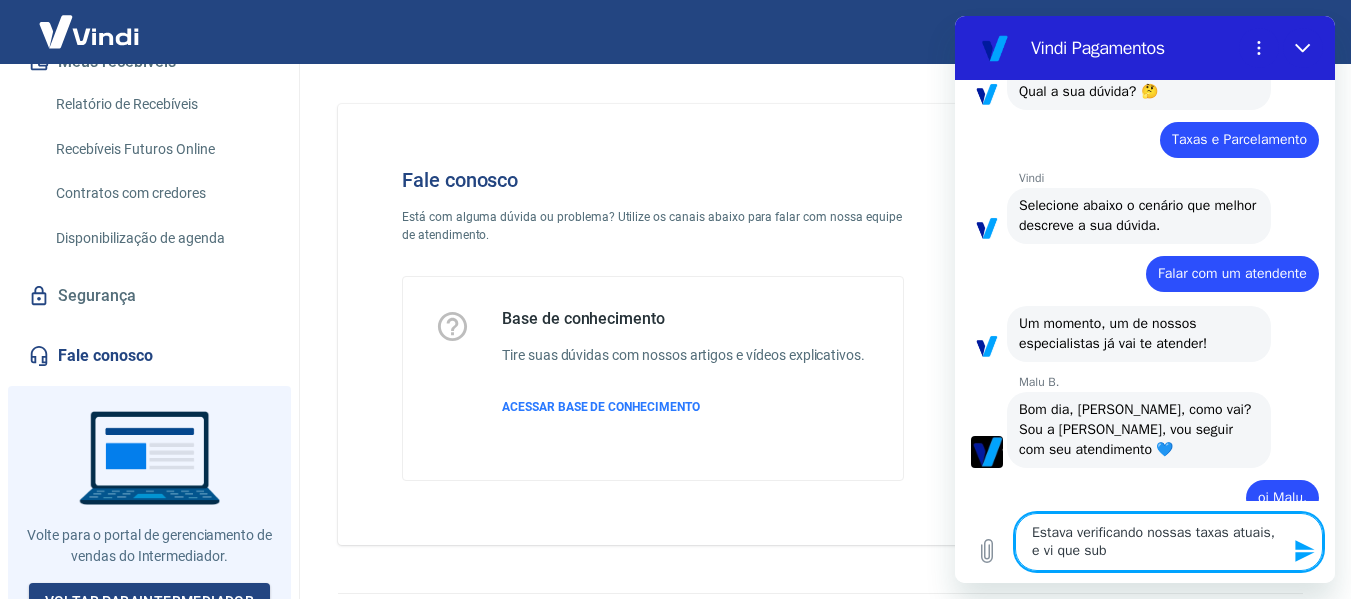 type on "Estava verificando nossas taxas atuais, e vi que subi" 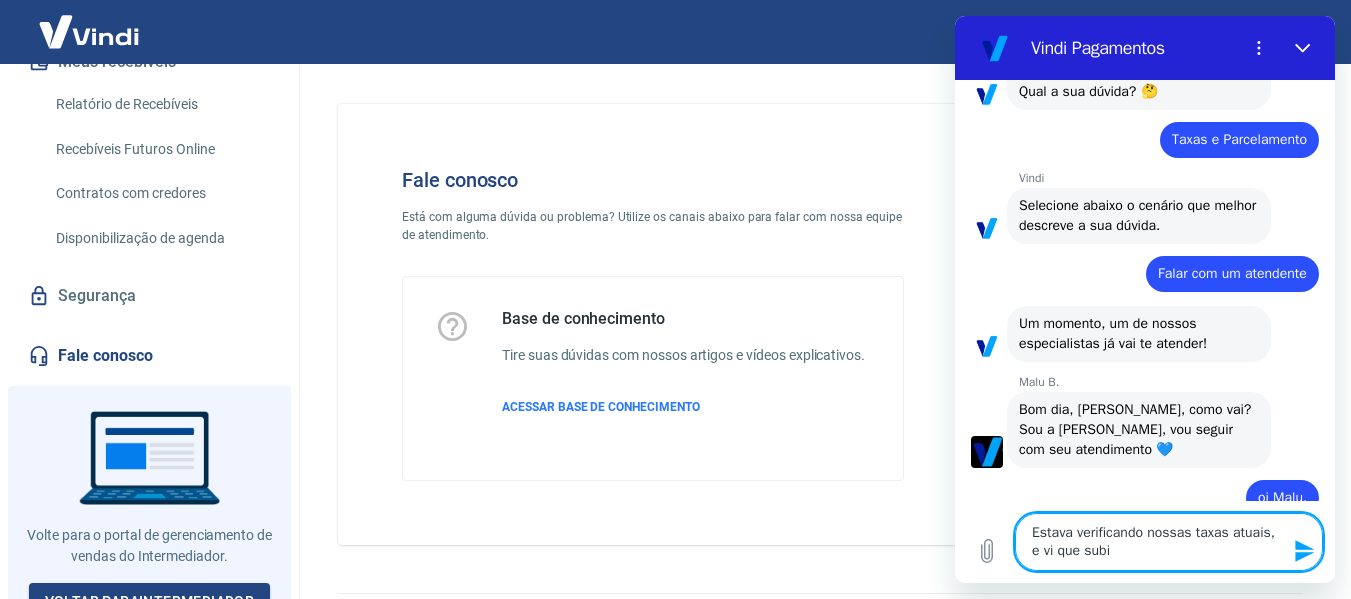 type on "Estava verificando nossas taxas atuais, e vi que subir" 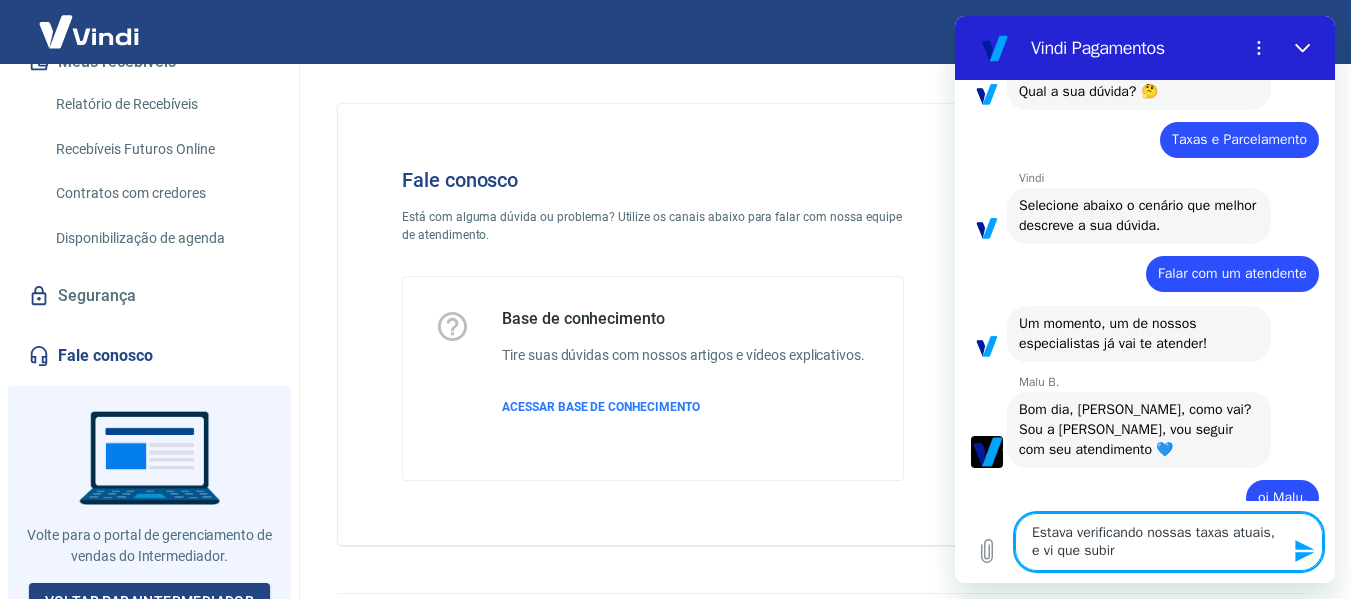 type on "Estava verificando nossas taxas atuais, e vi que subira" 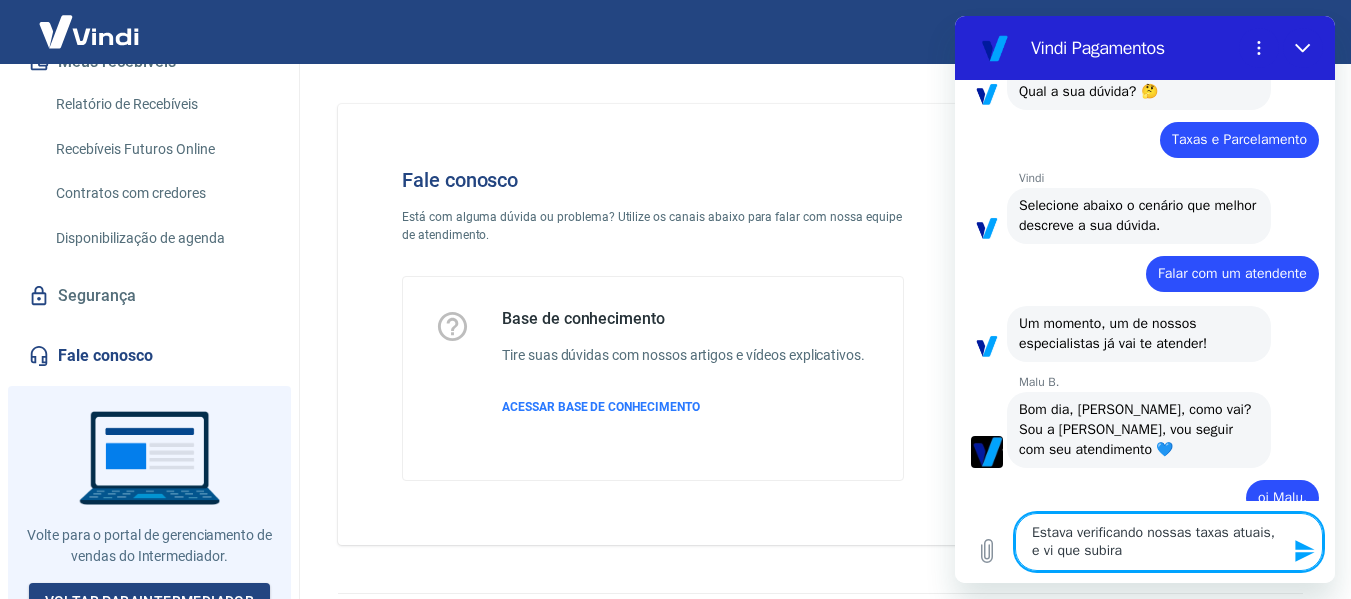type on "Estava verificando nossas taxas atuais, e vi que subiram" 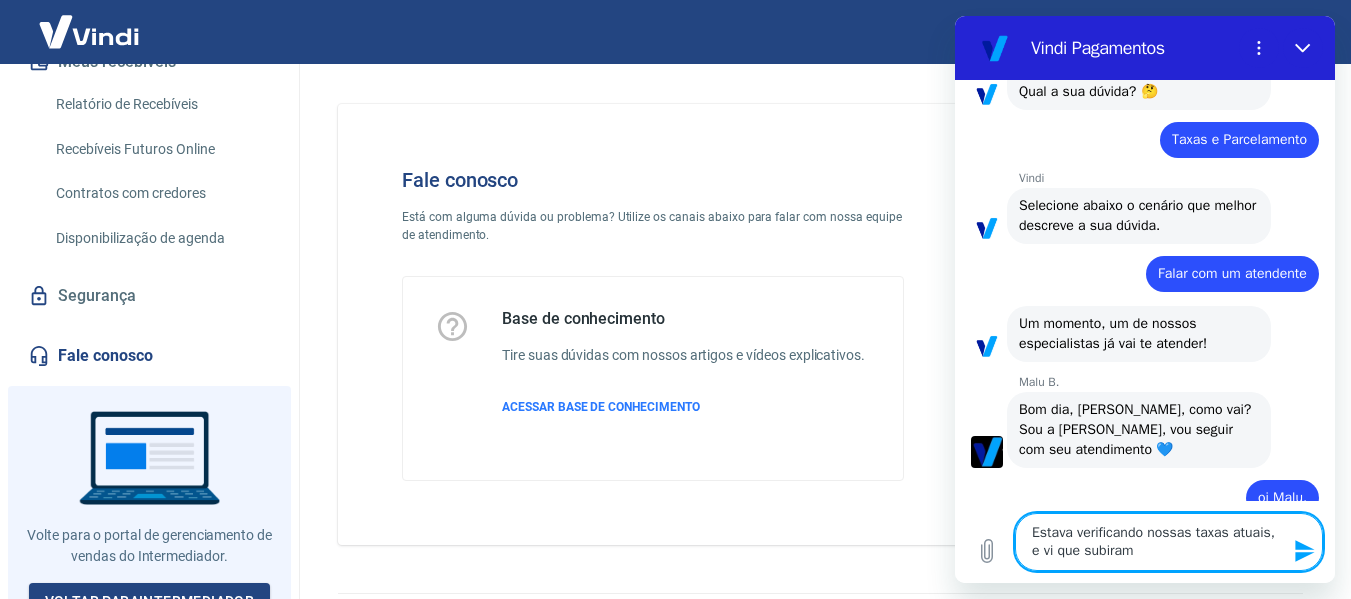 type on "Estava verificando nossas taxas atuais, e vi que subiram" 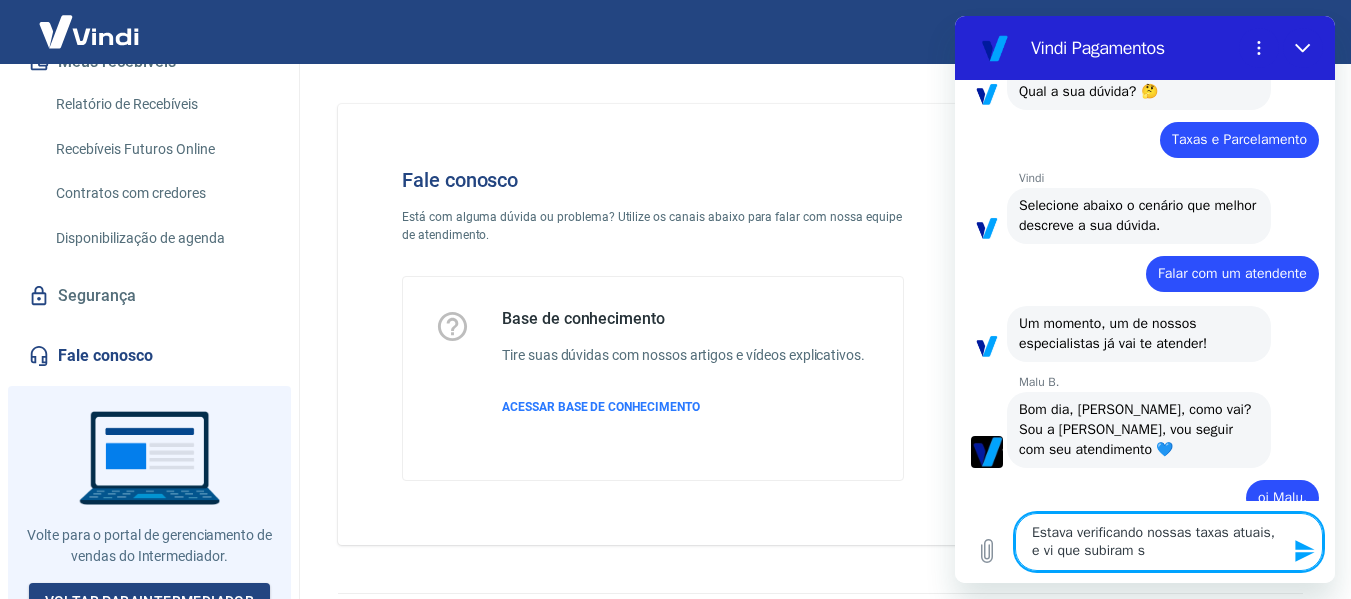 type 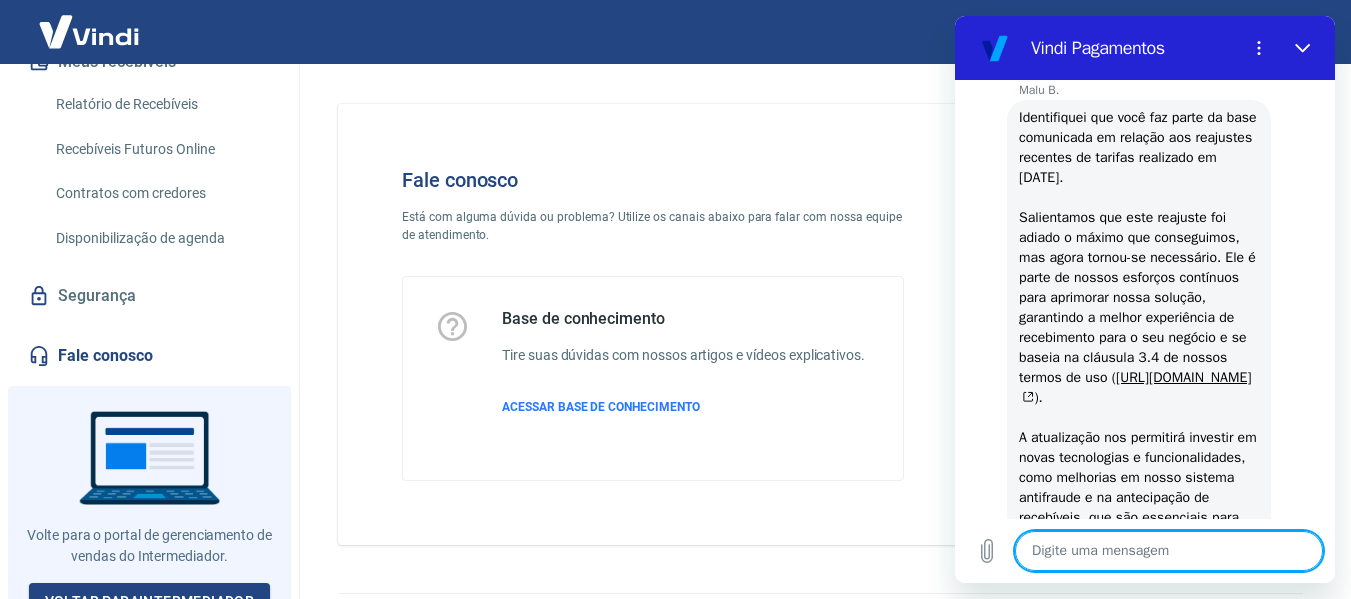 scroll, scrollTop: 854, scrollLeft: 0, axis: vertical 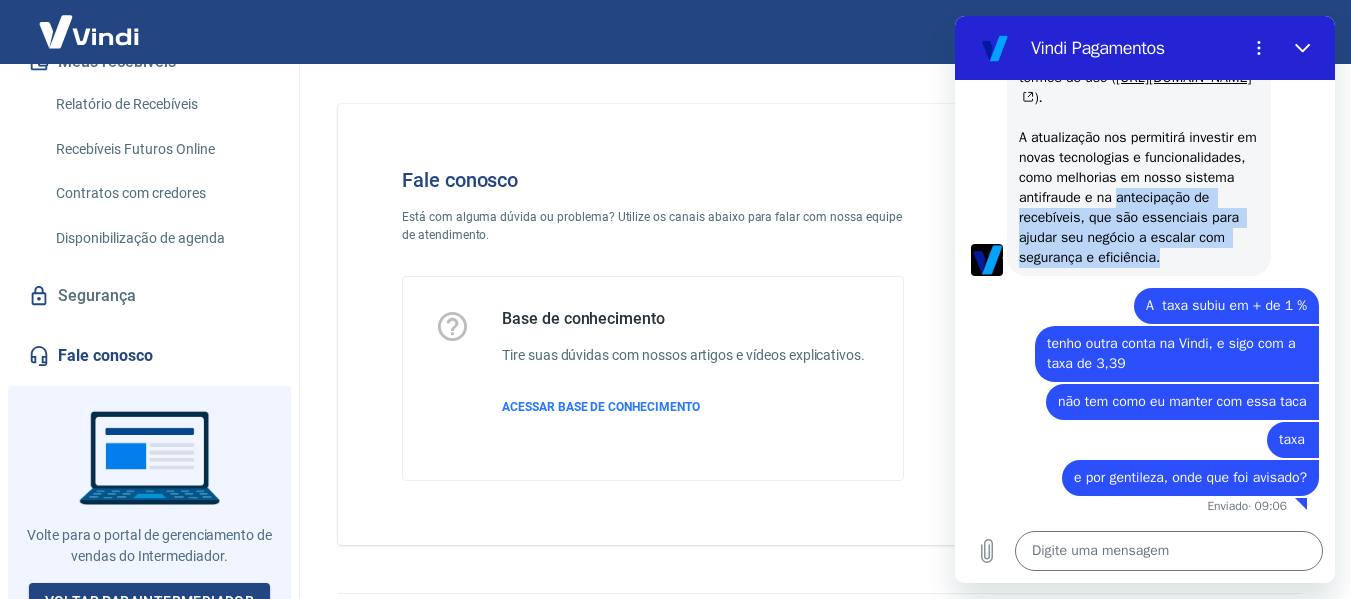 drag, startPoint x: 1235, startPoint y: 238, endPoint x: 1276, endPoint y: 182, distance: 69.40461 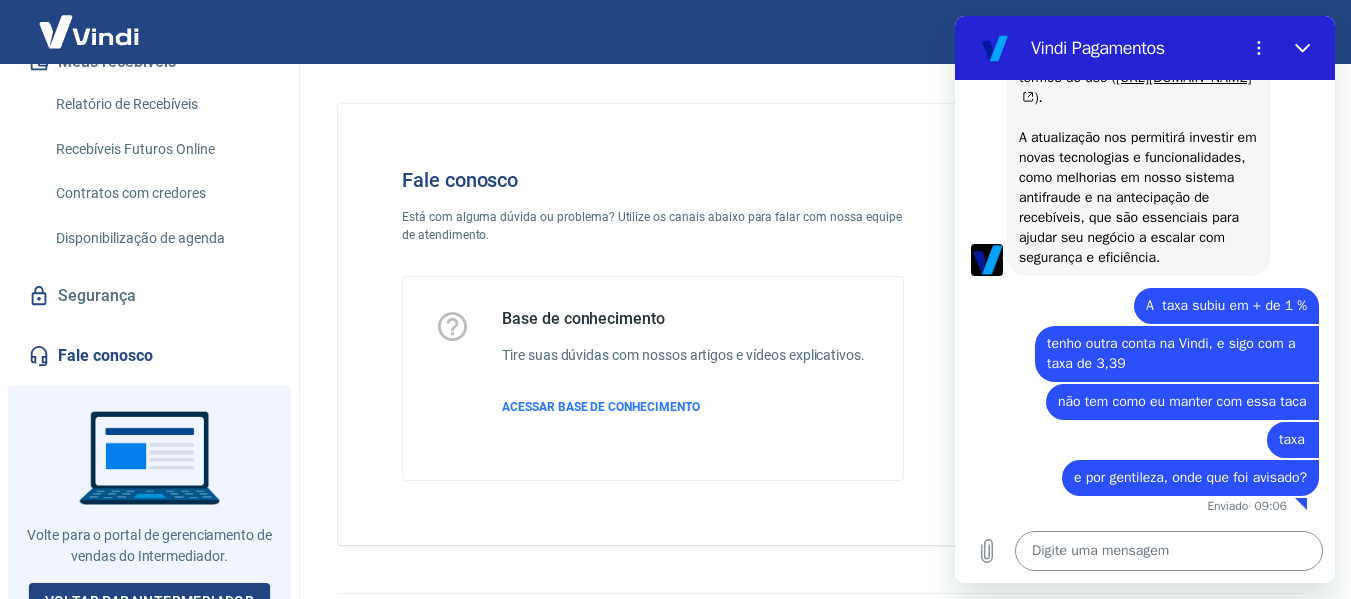 click at bounding box center [1169, 551] 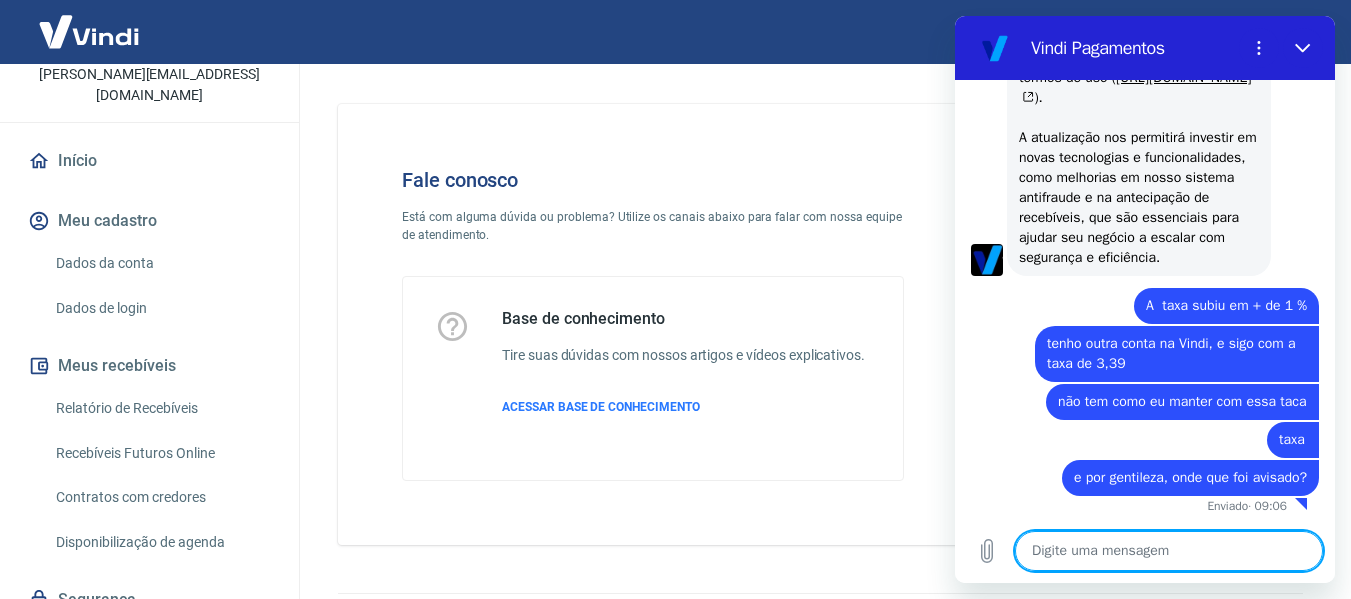 scroll, scrollTop: 0, scrollLeft: 0, axis: both 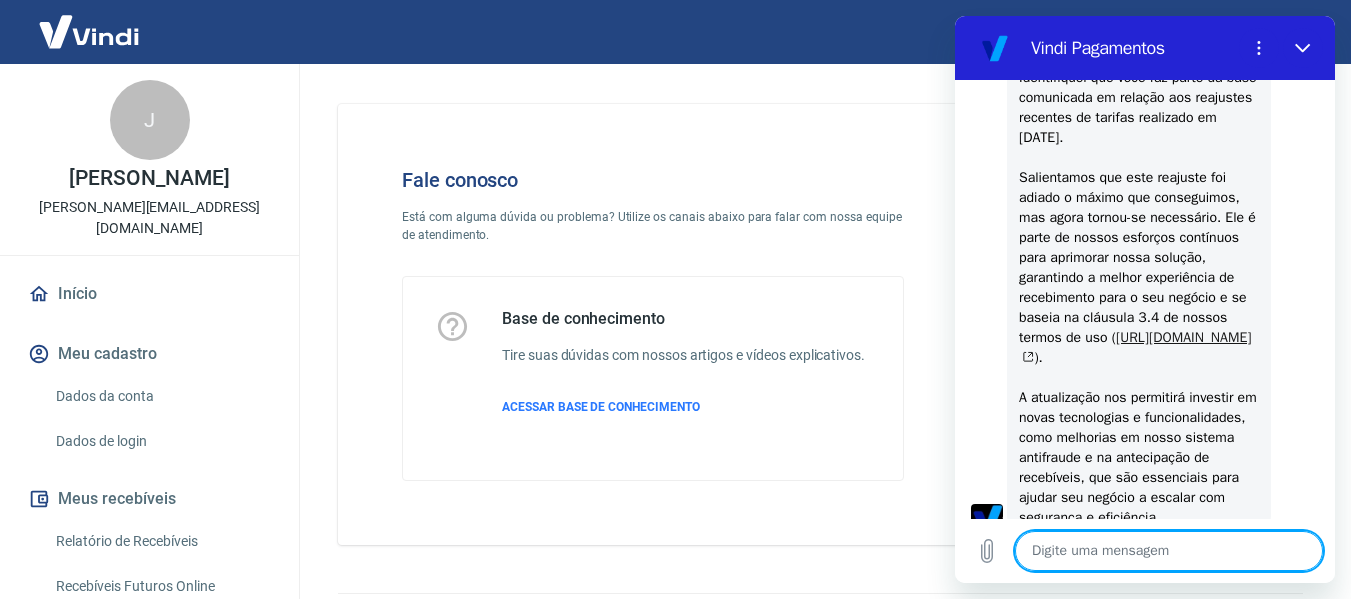 click on "https://pagamentos.vindi.com.br/assets/contratos/contrato-yapay-2021-v1.pdf" at bounding box center (1135, 347) 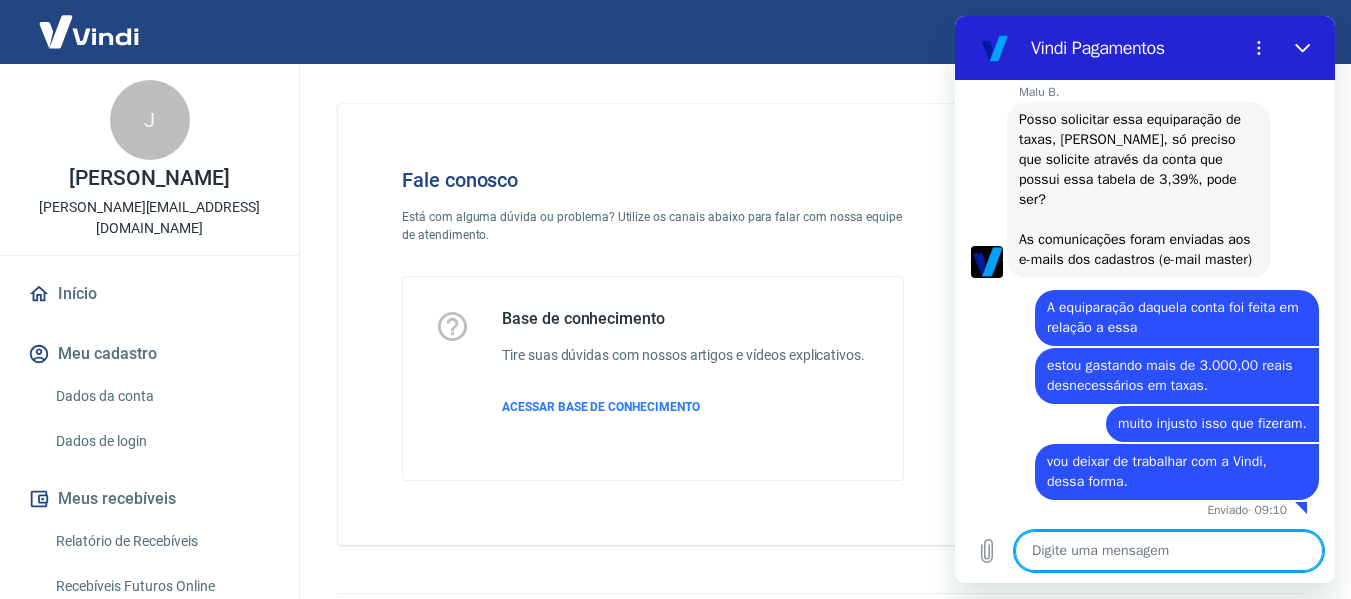 scroll, scrollTop: 1522, scrollLeft: 0, axis: vertical 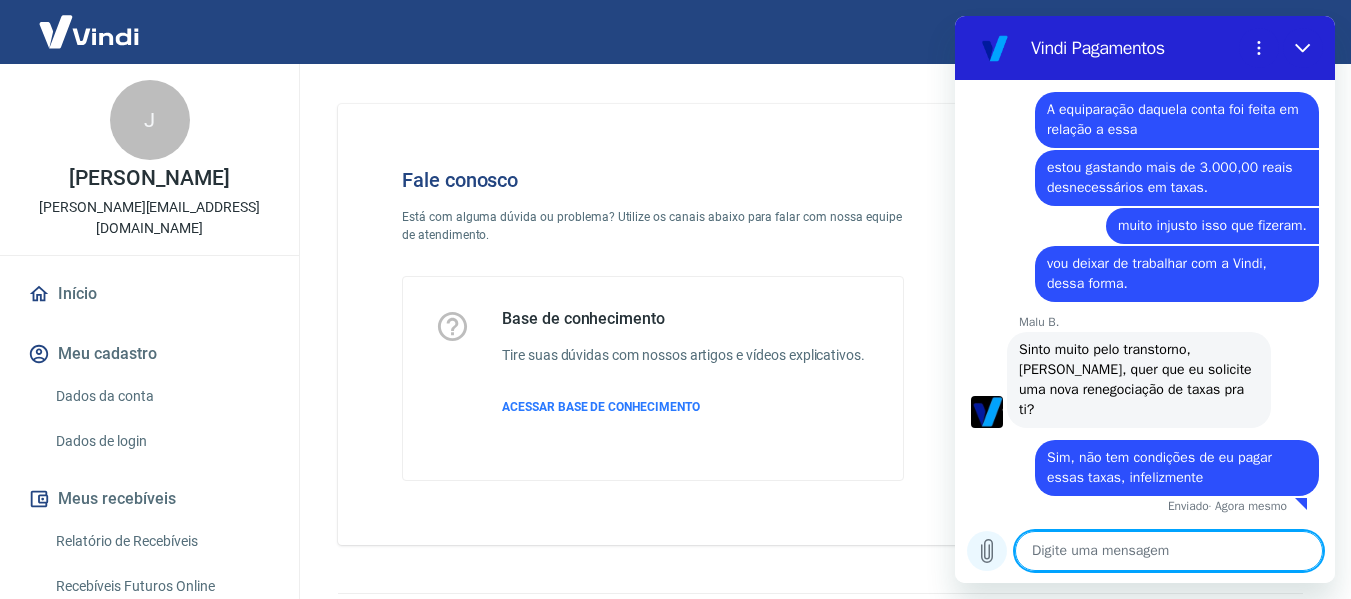 click 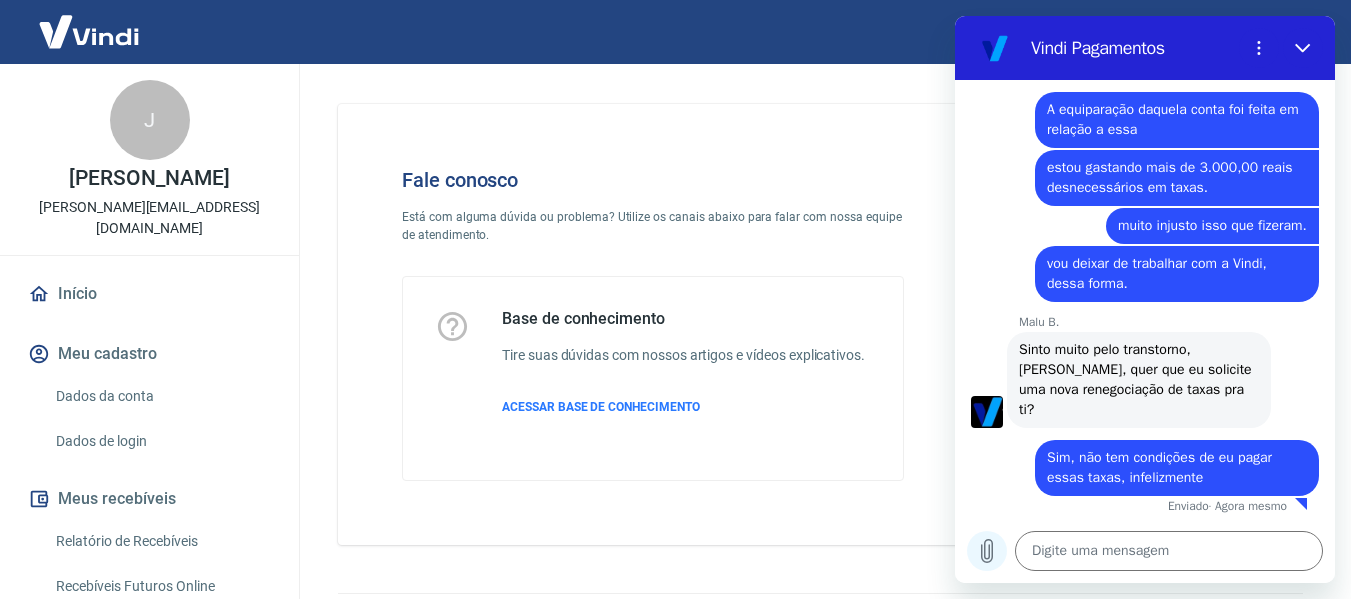 click 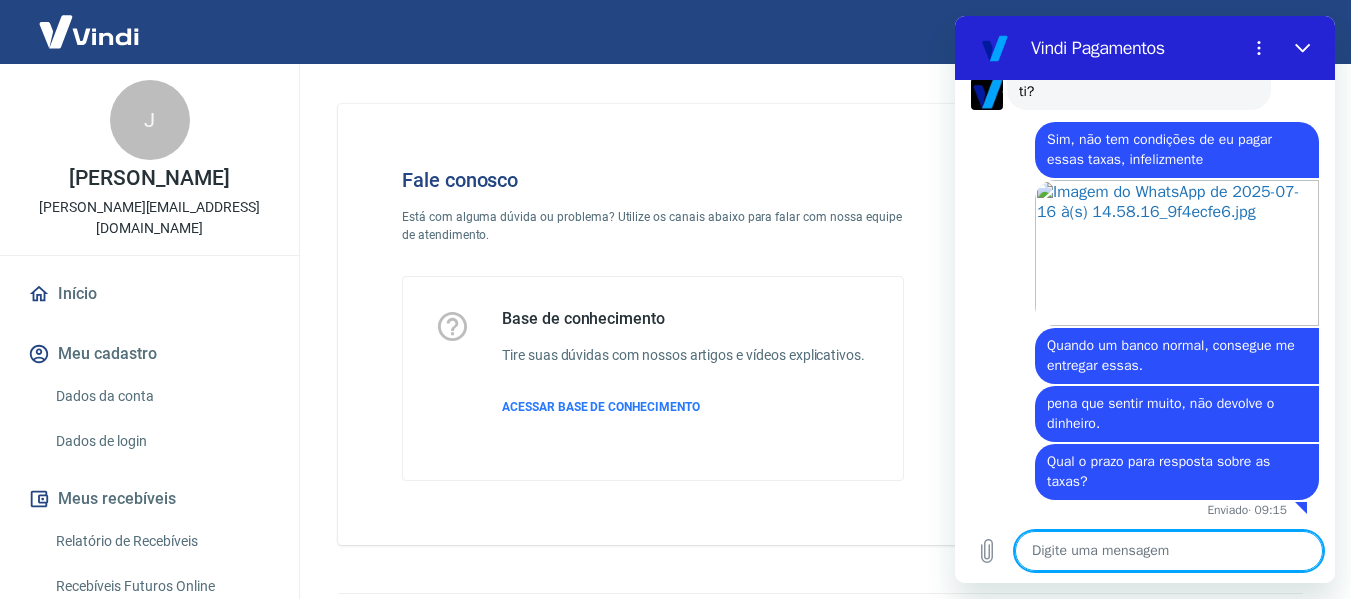 scroll, scrollTop: 2018, scrollLeft: 0, axis: vertical 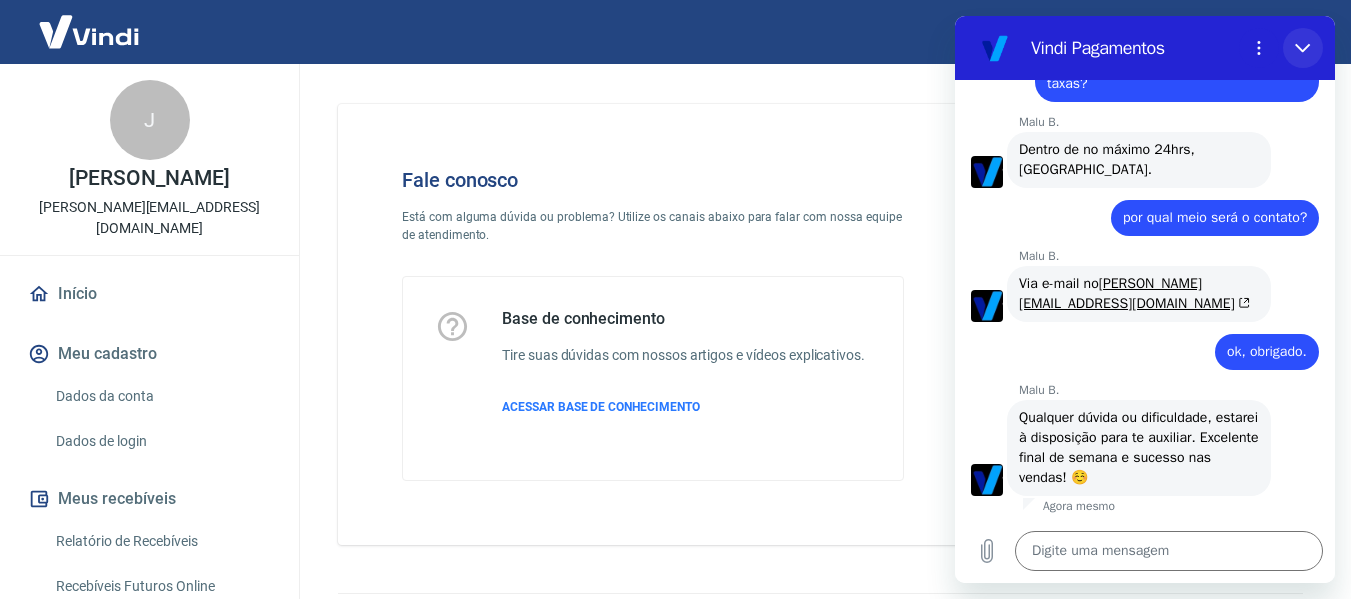 click 